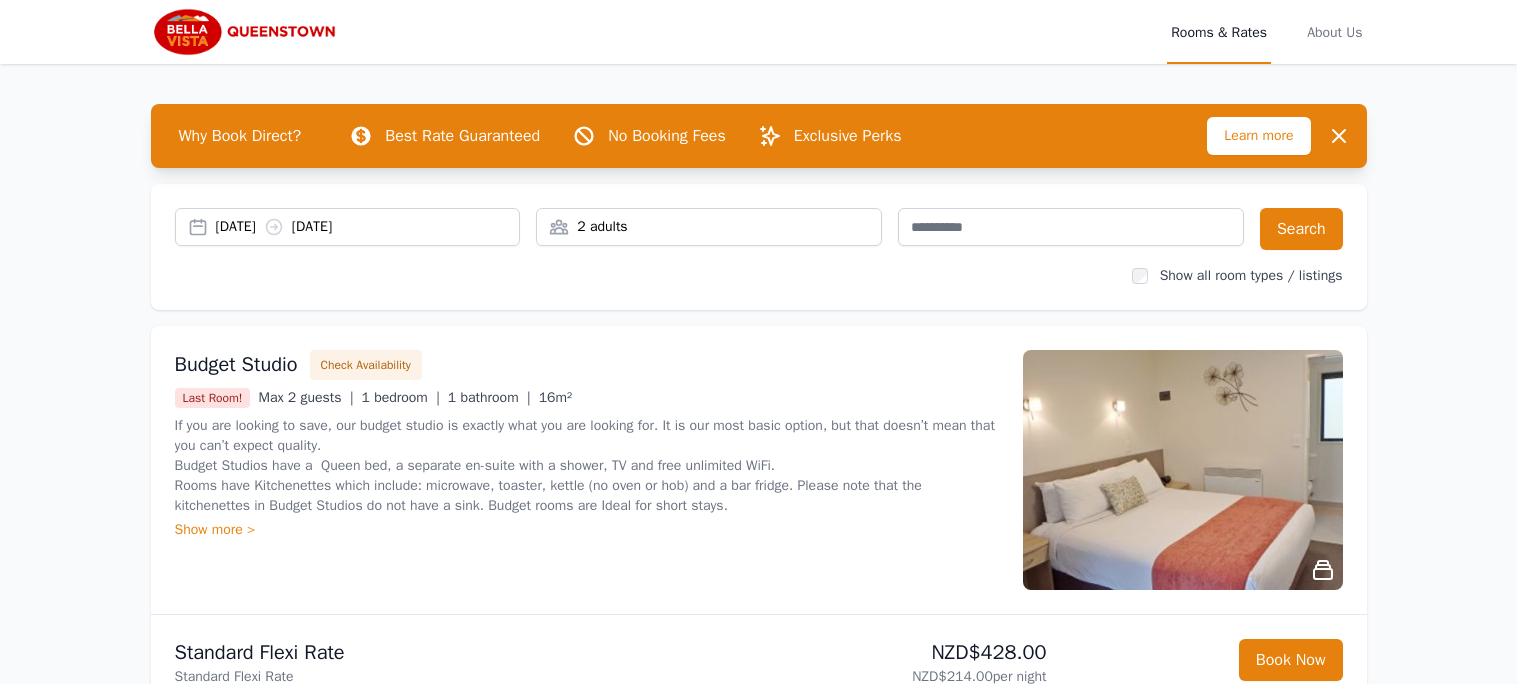 scroll, scrollTop: 0, scrollLeft: 0, axis: both 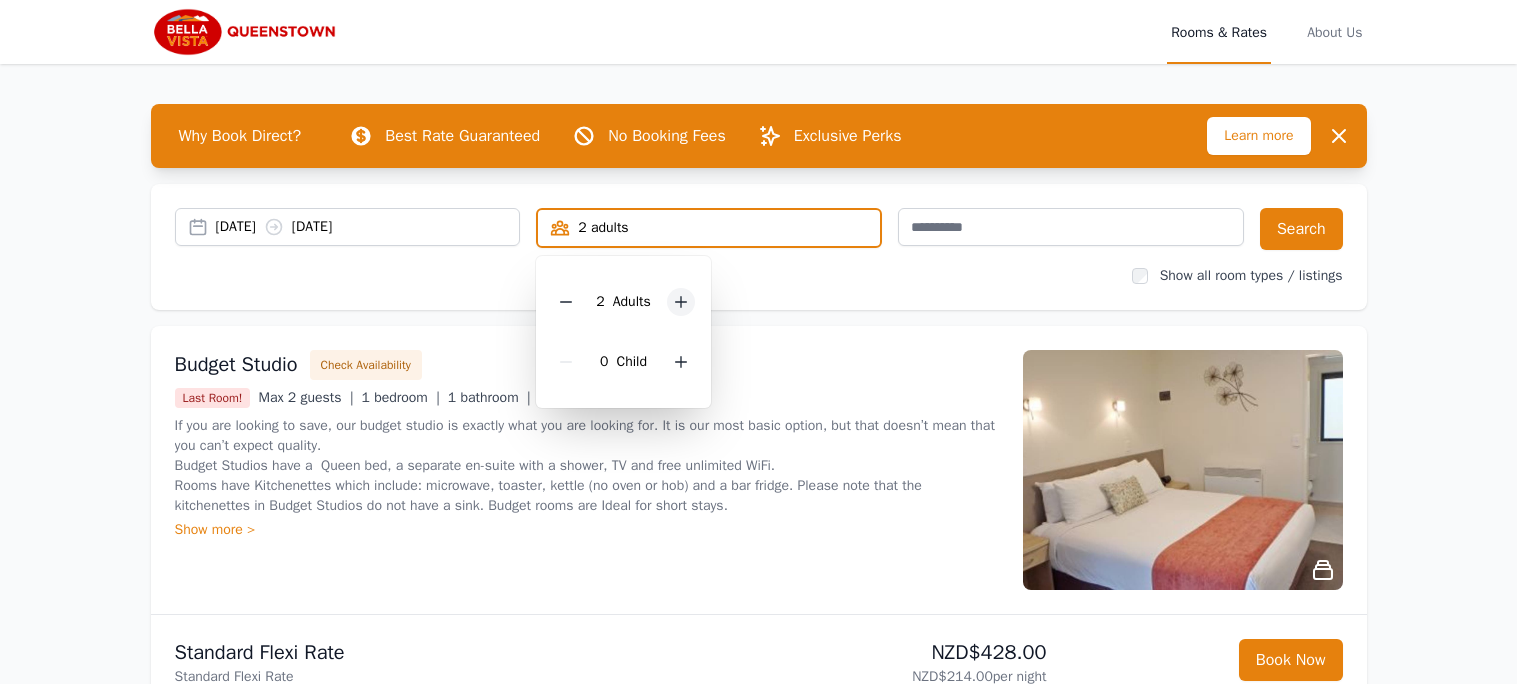 click 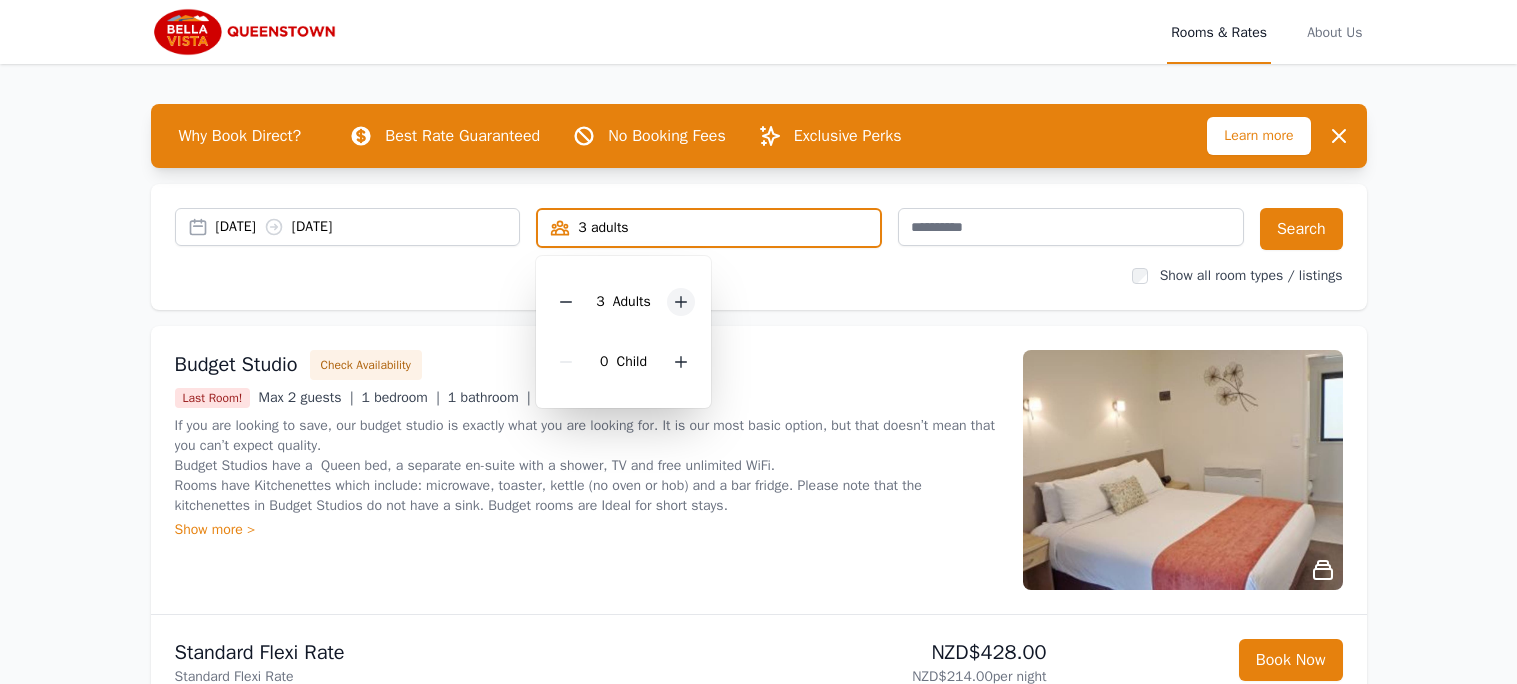 click 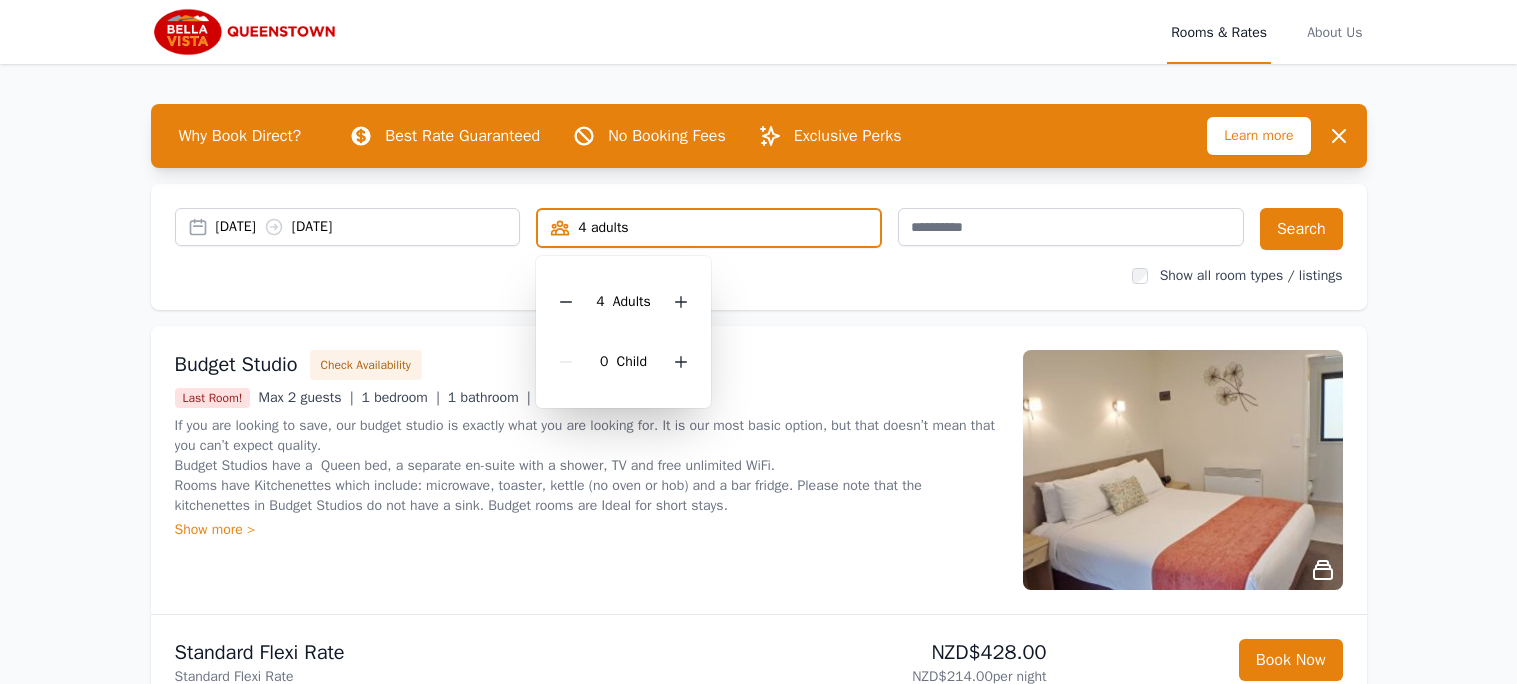 click on "[DATE] [DATE] [NUMBER] [WORD] [NUMBER] [WORD] [NUMBER] [WORD]   Search Show all room types / listings" at bounding box center [759, 247] 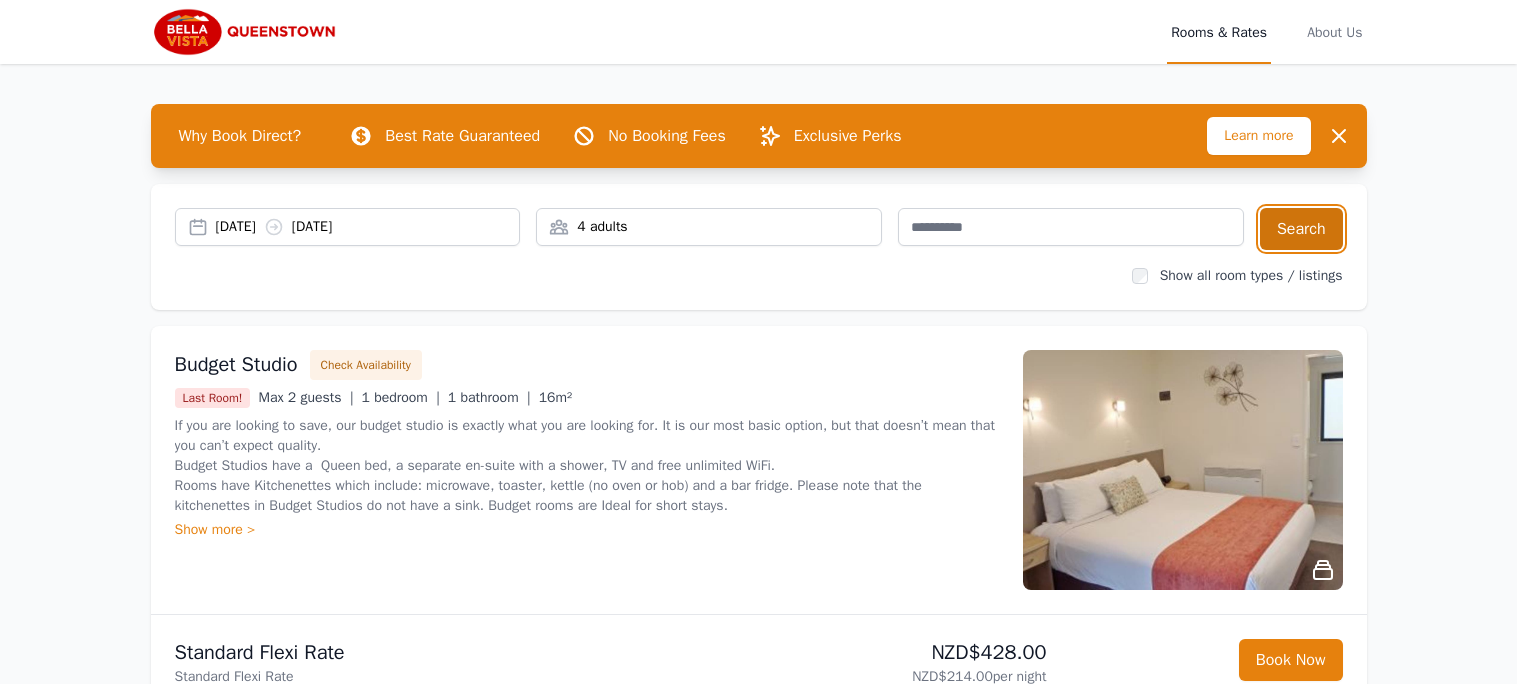 click on "Search" at bounding box center (1301, 229) 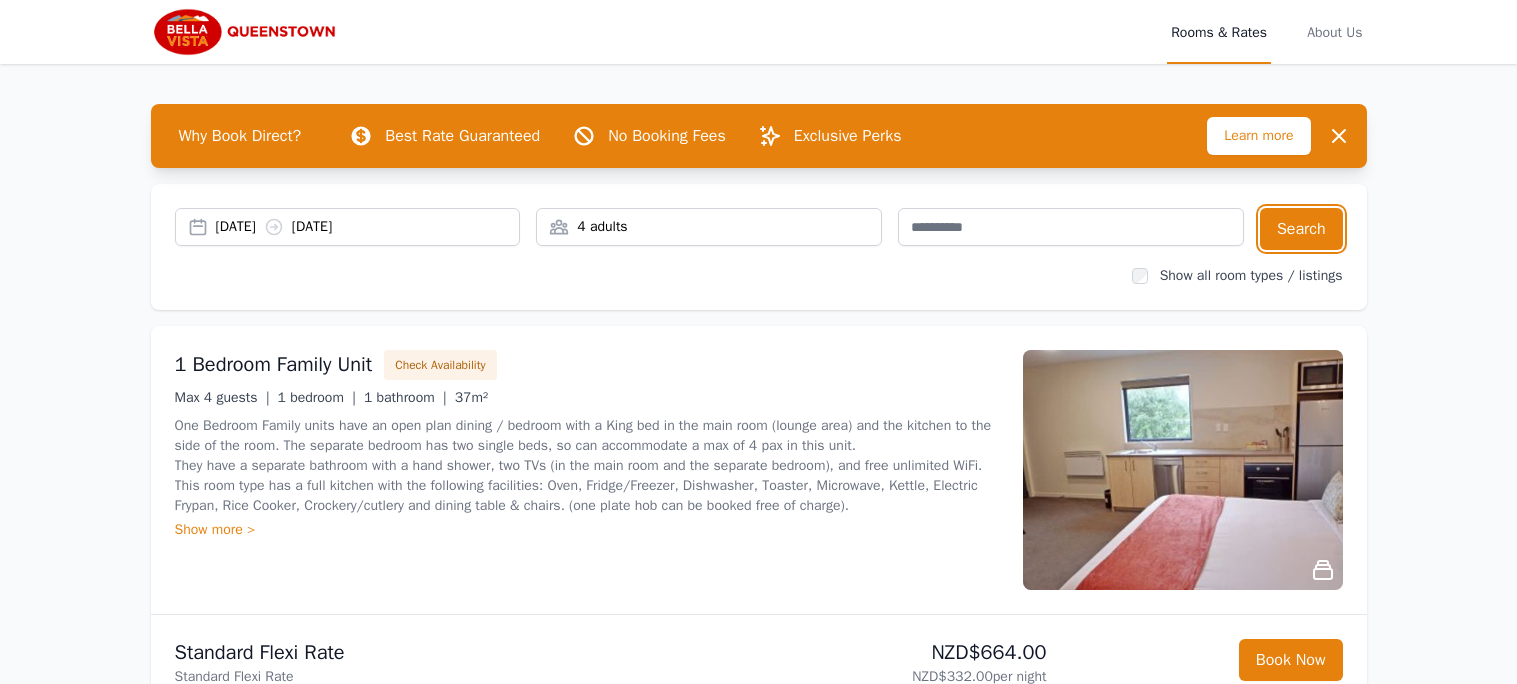 type 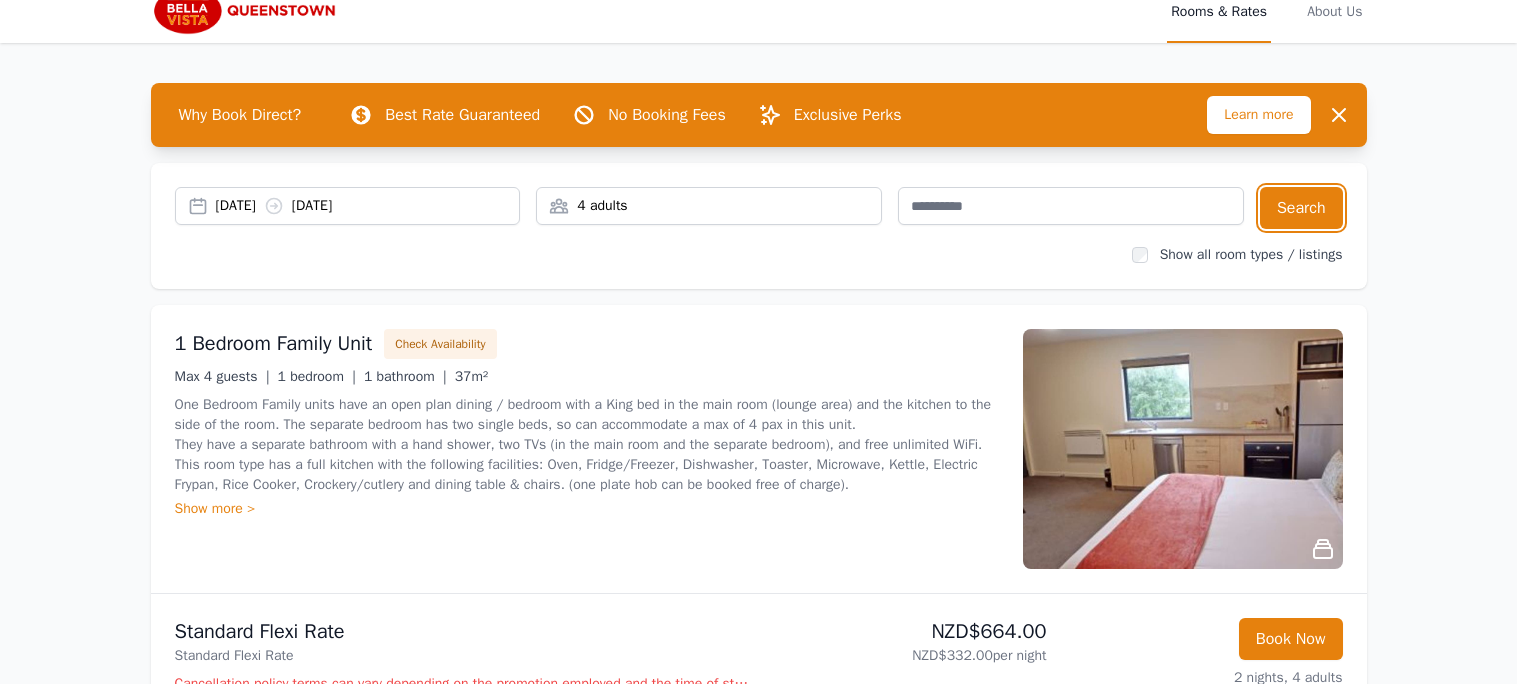 scroll, scrollTop: 0, scrollLeft: 0, axis: both 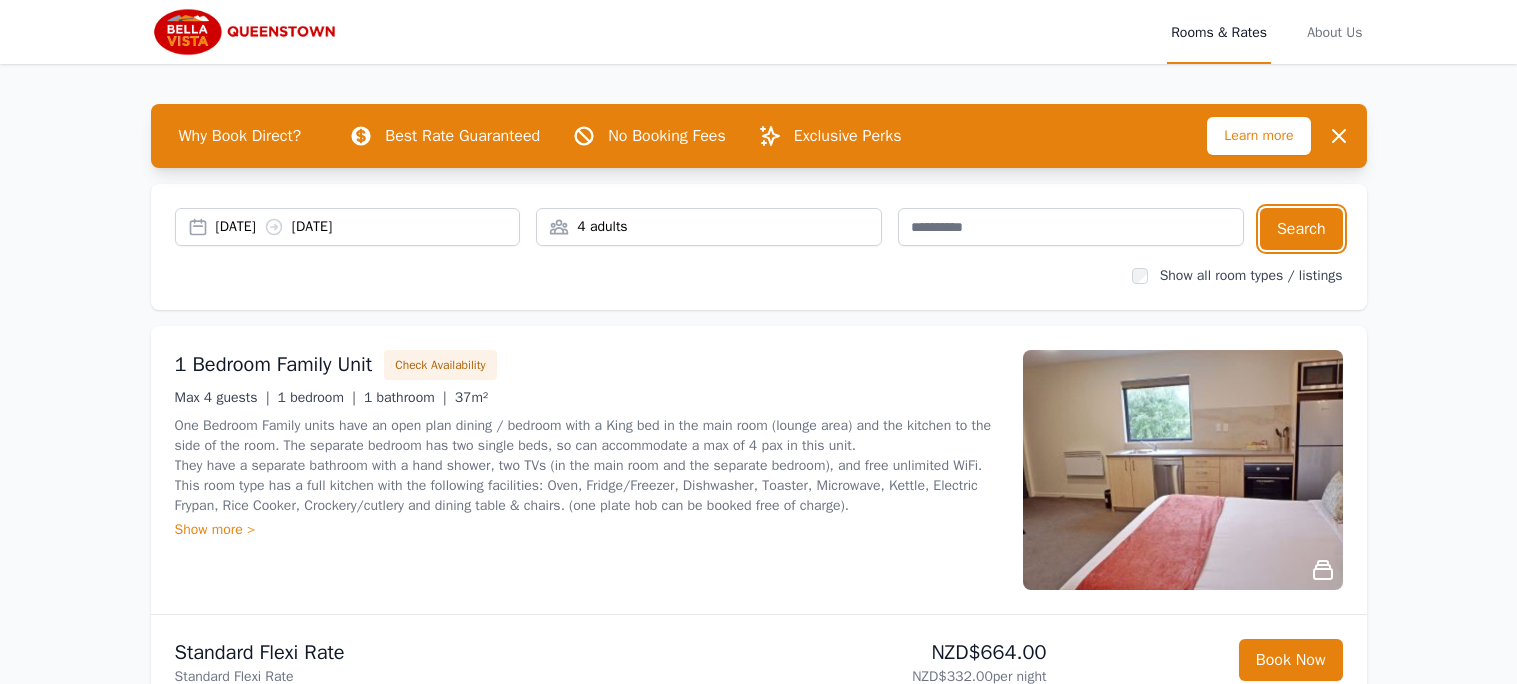 click on "4 adults" at bounding box center [709, 227] 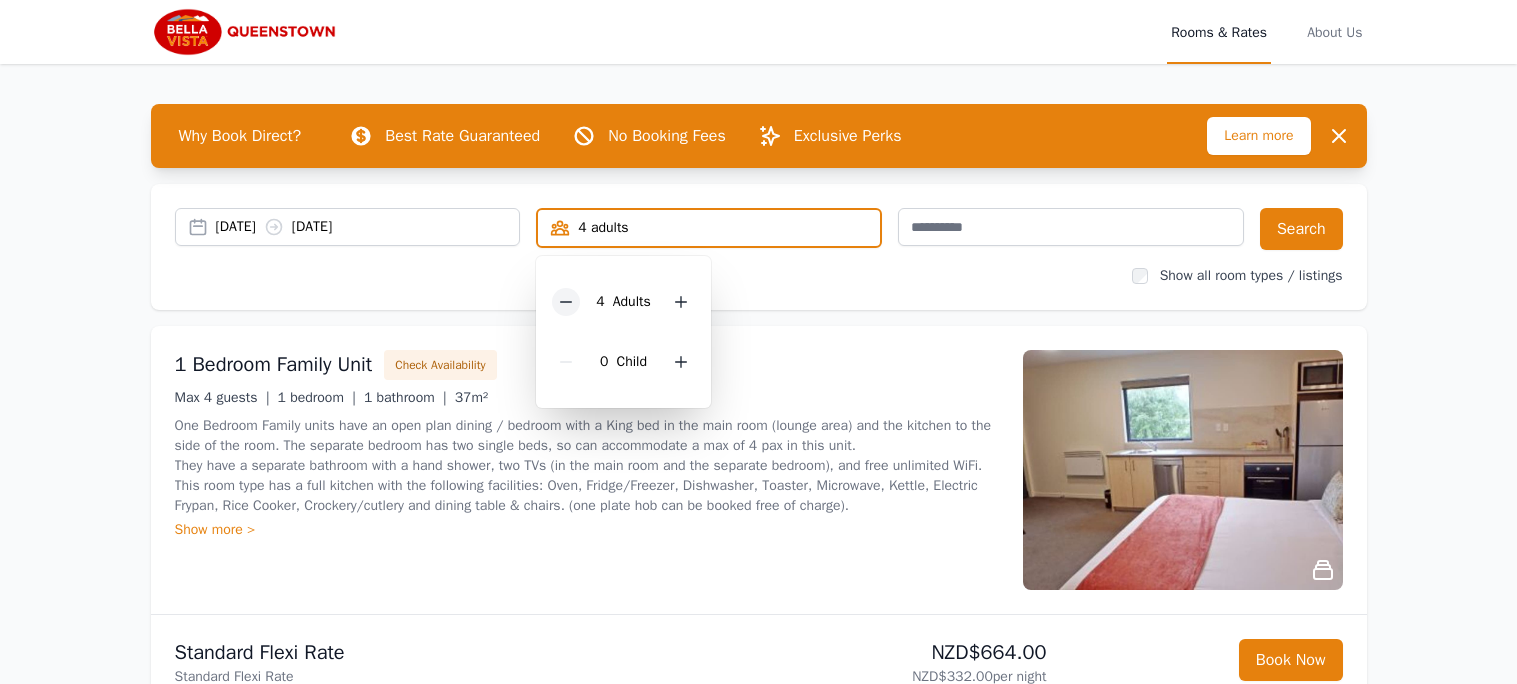 click 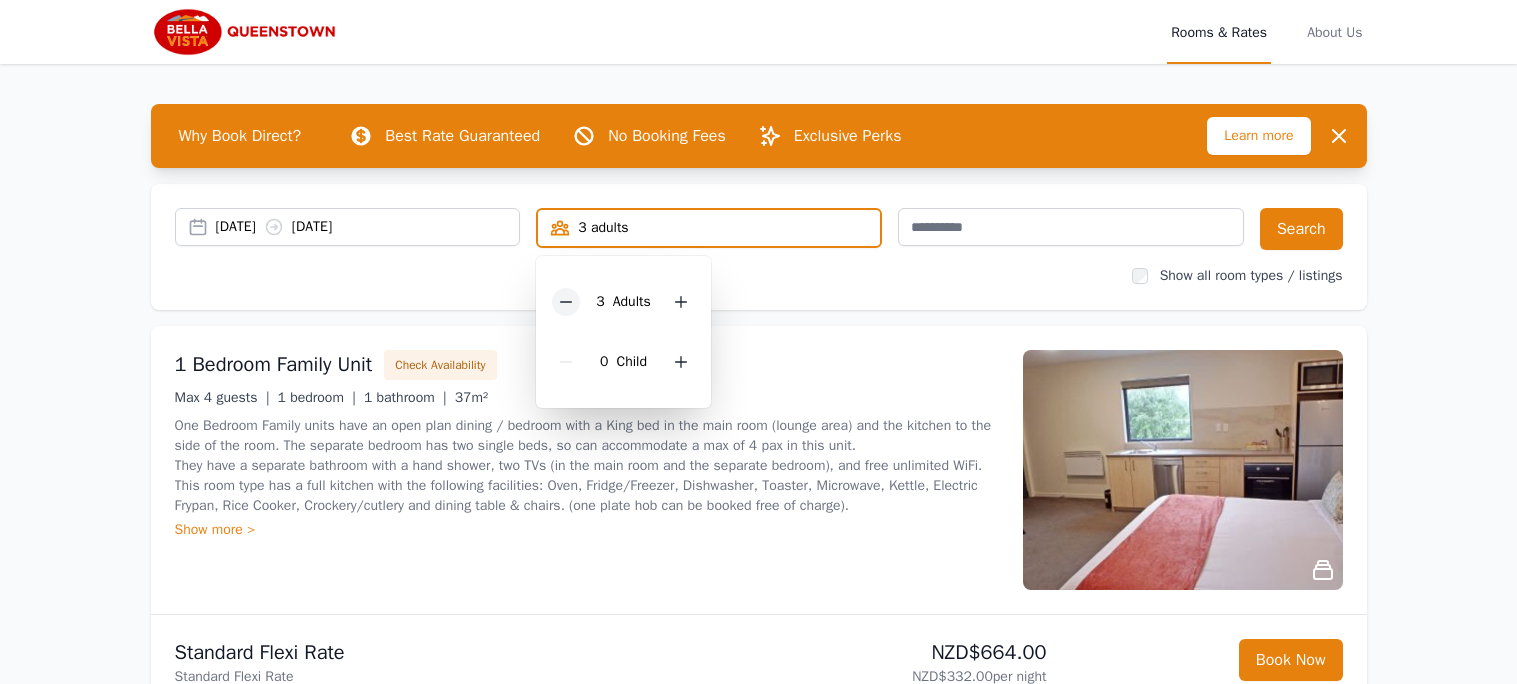click 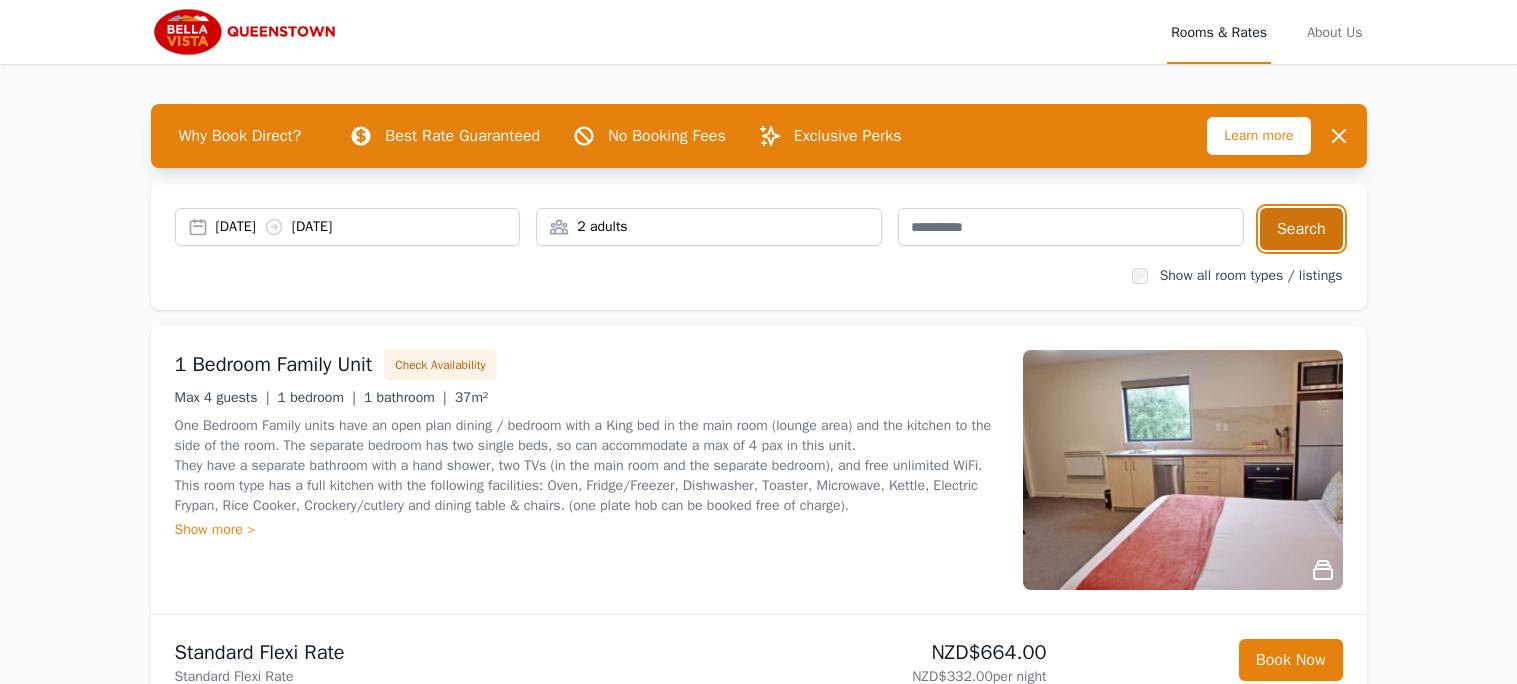 click on "Search" at bounding box center (1301, 229) 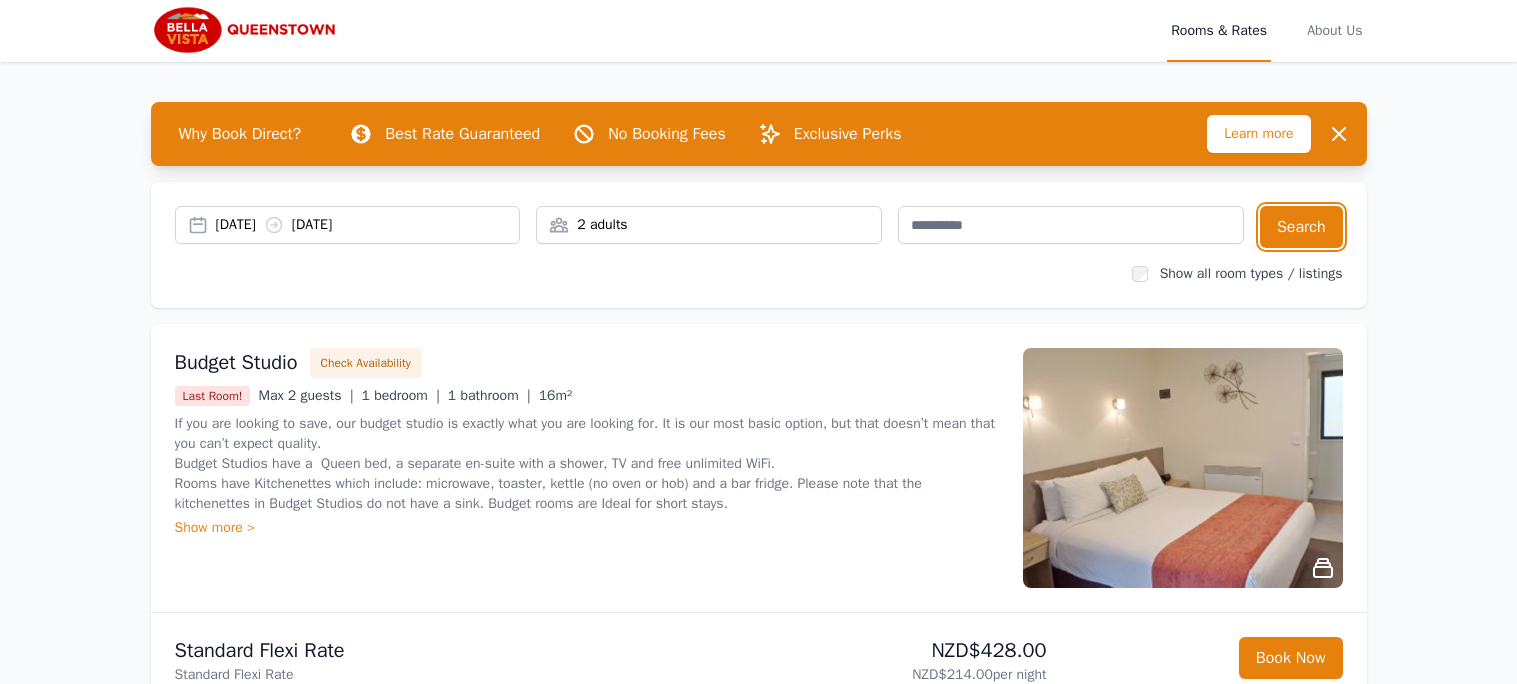 scroll, scrollTop: 0, scrollLeft: 0, axis: both 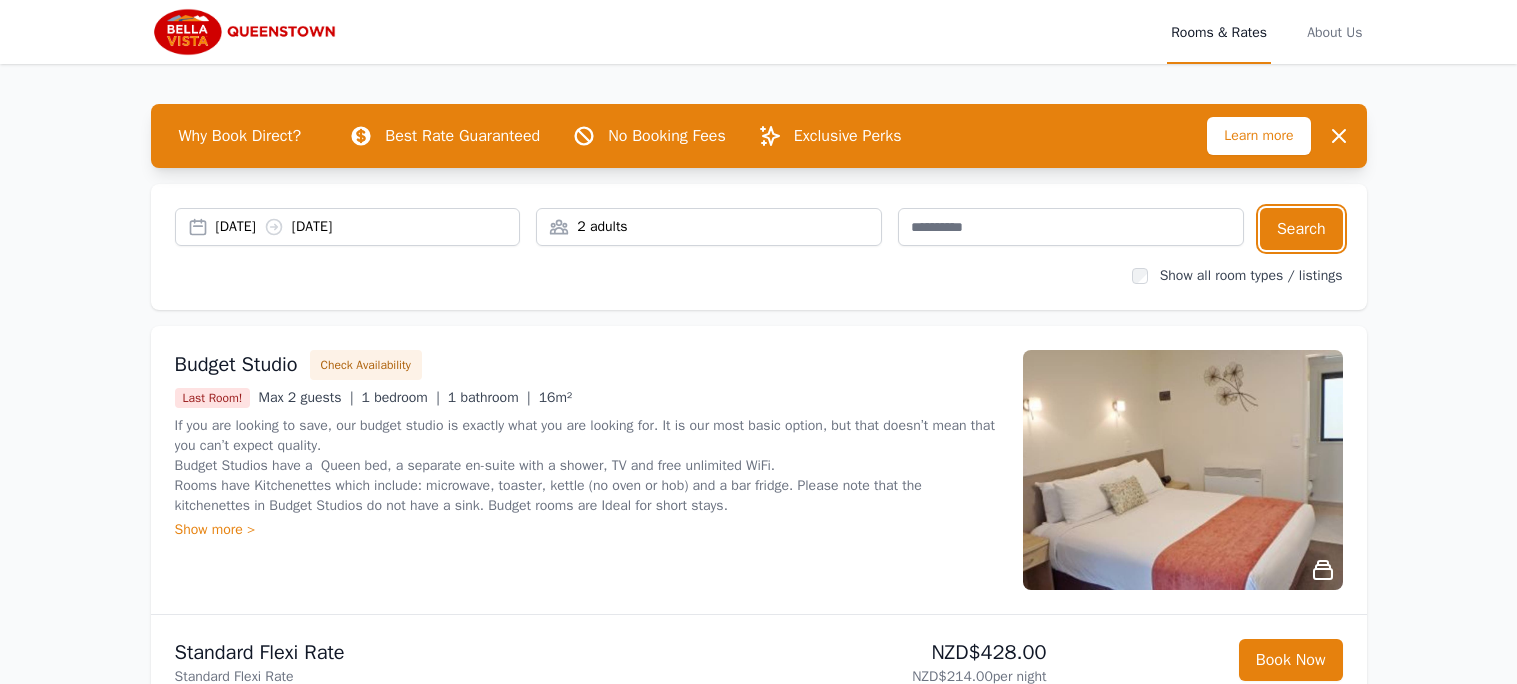 click on "2 adults" at bounding box center (709, 227) 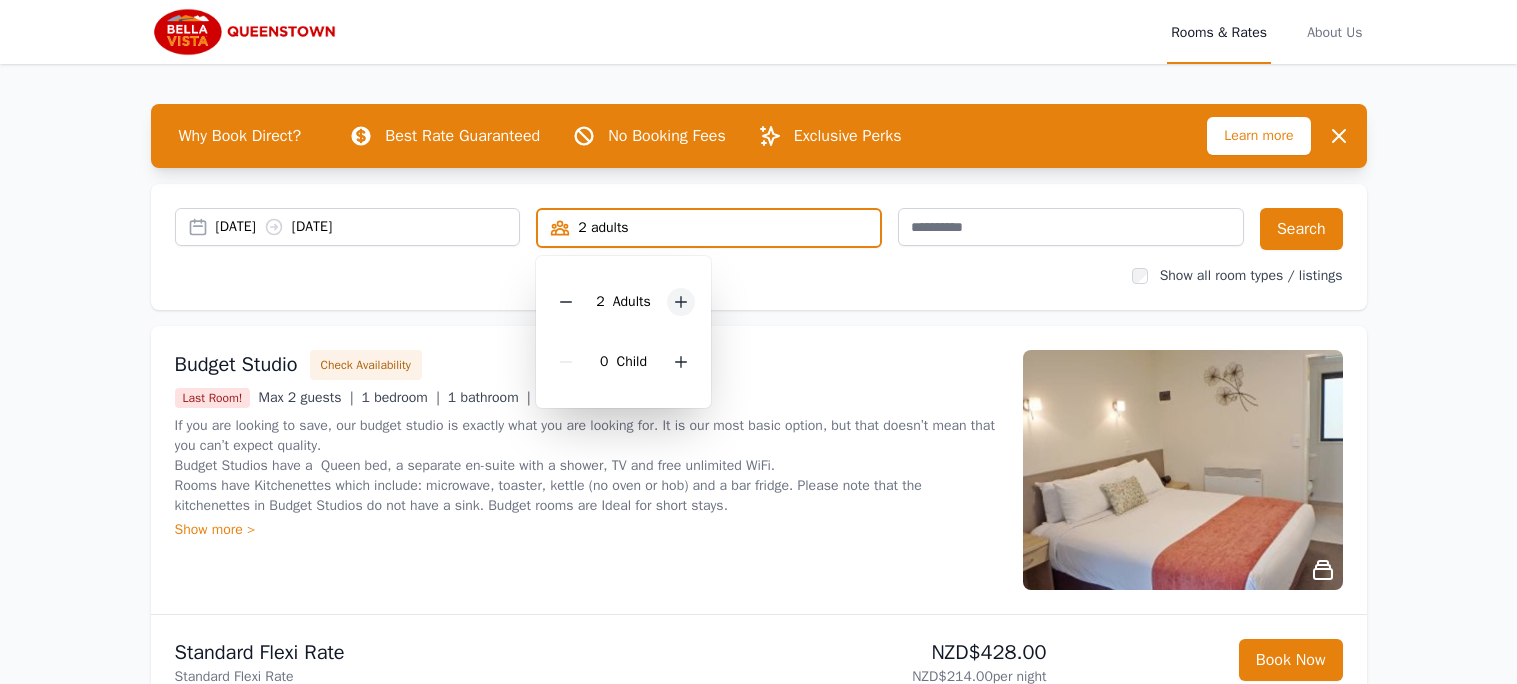 click 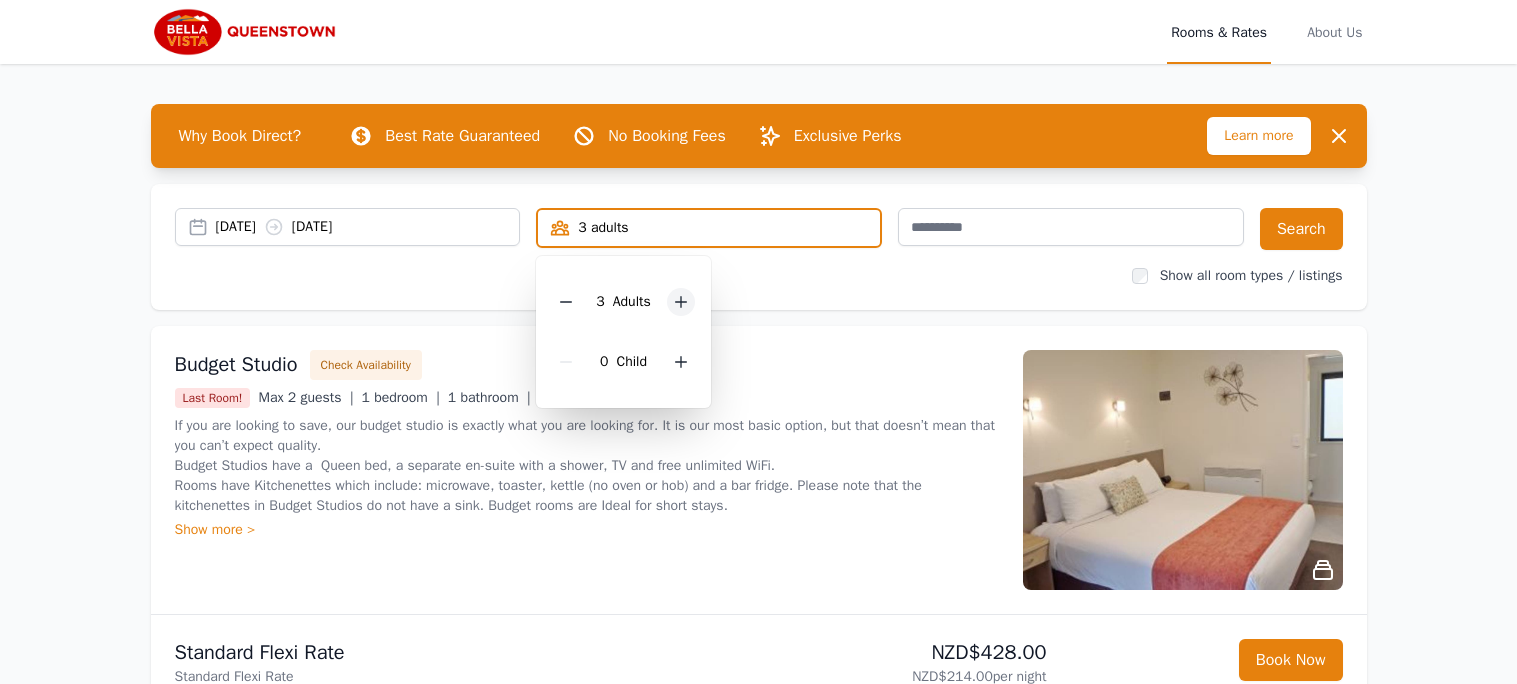 click 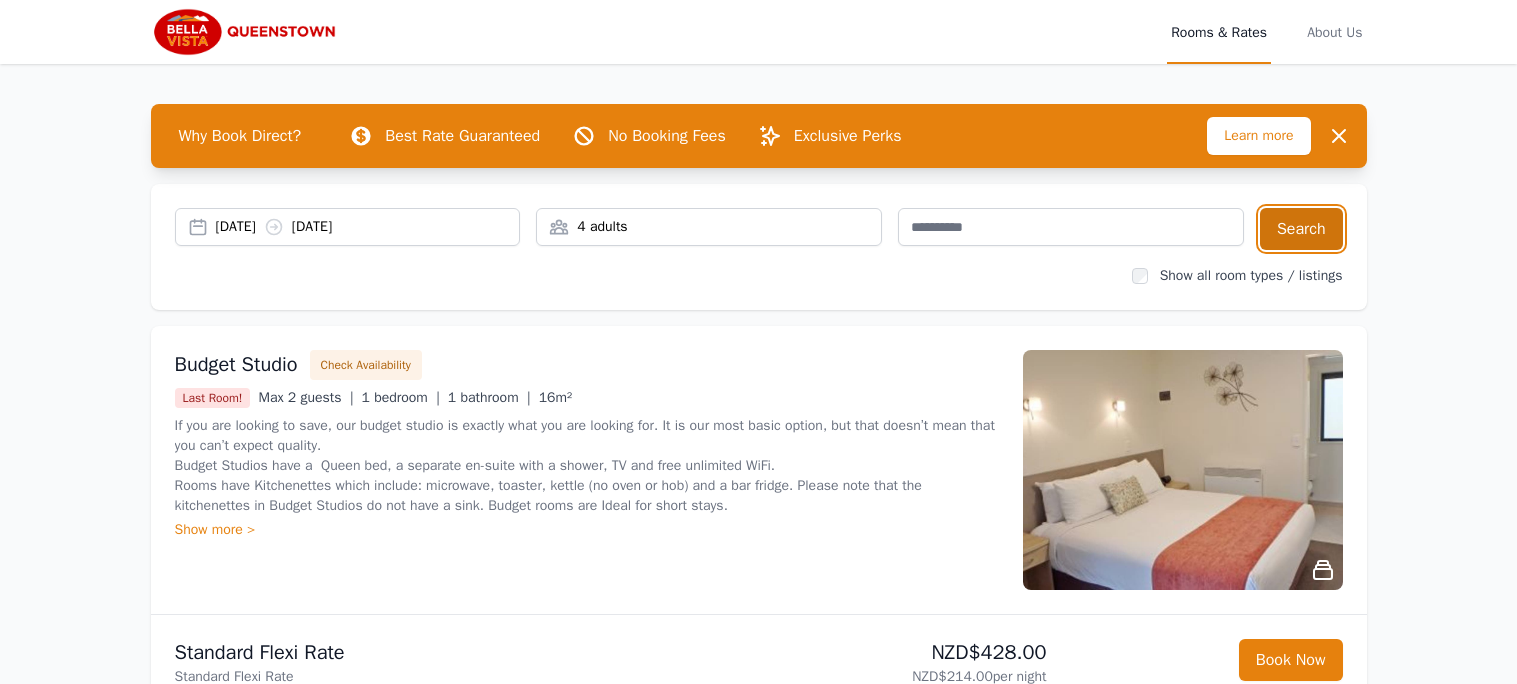 click on "Search" at bounding box center (1301, 229) 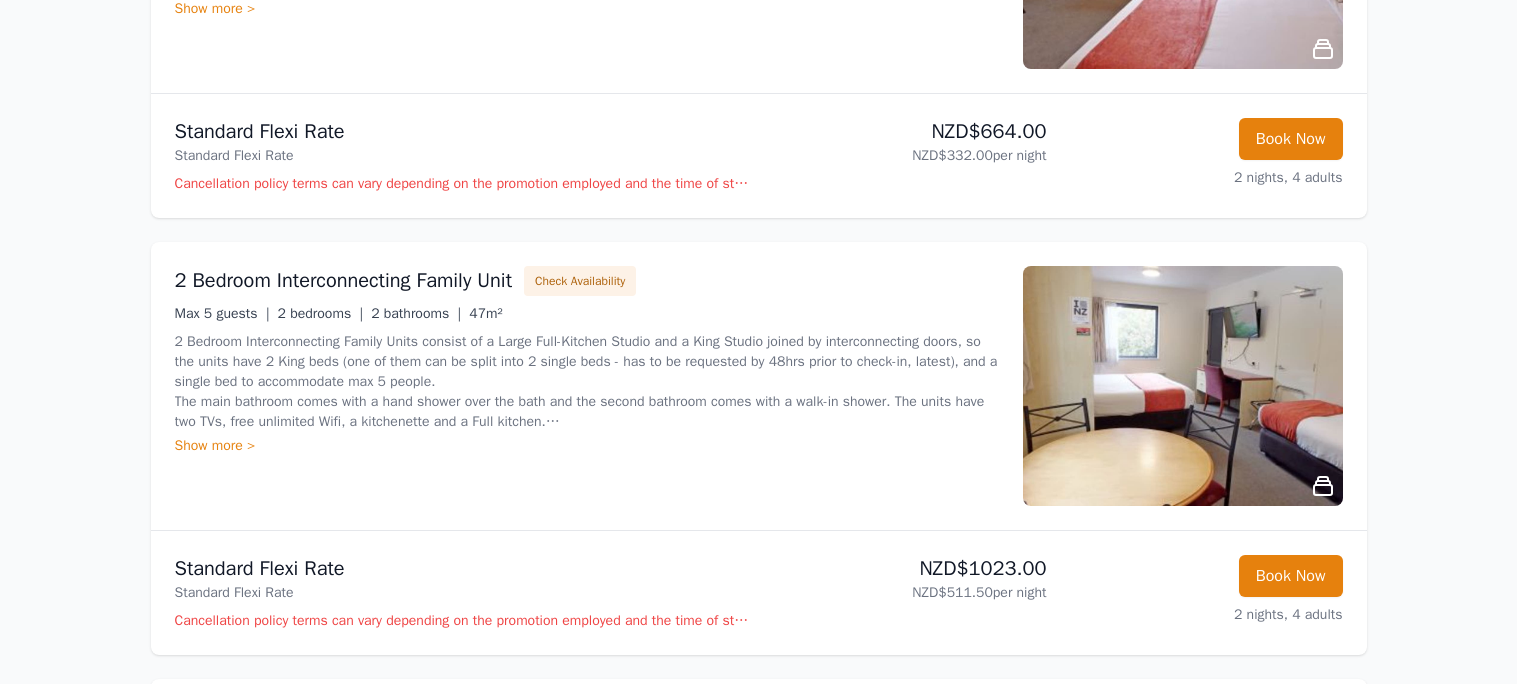 scroll, scrollTop: 519, scrollLeft: 0, axis: vertical 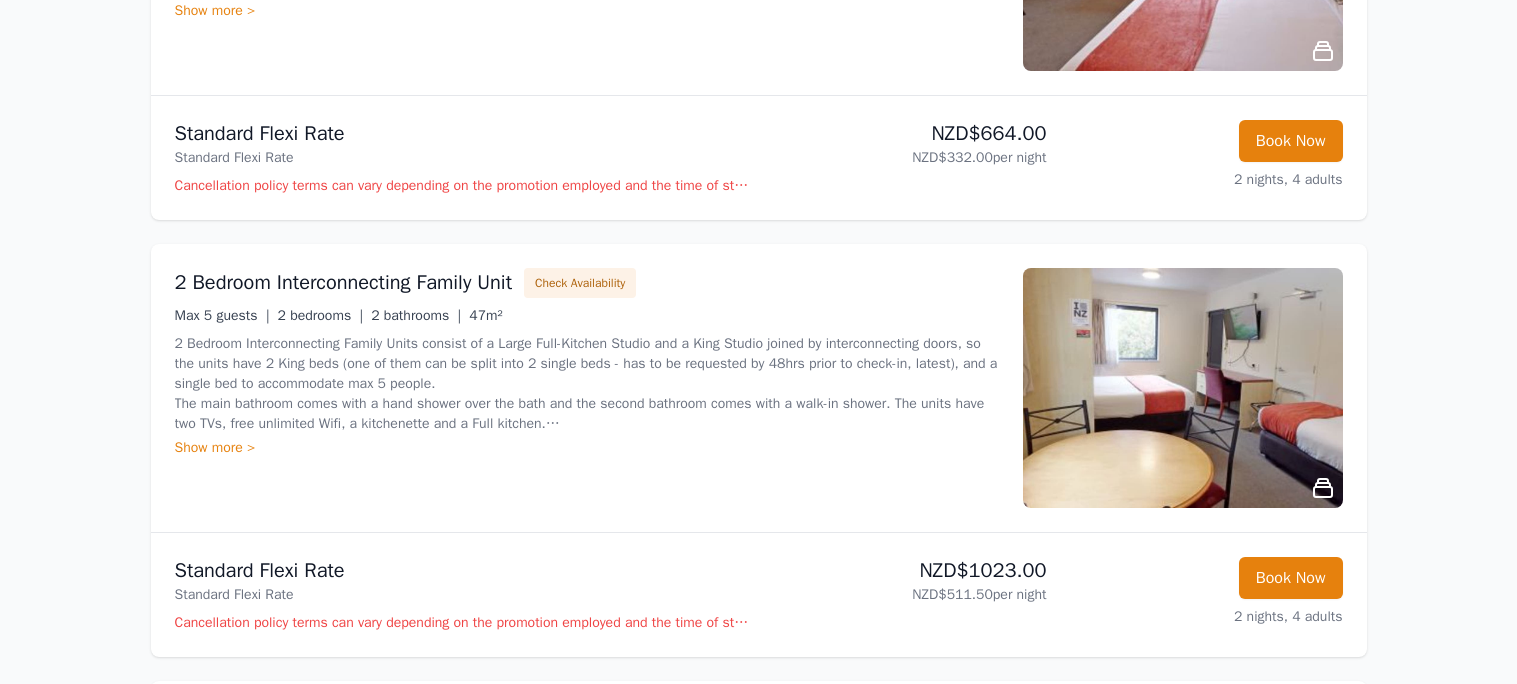 click on "Show more >" at bounding box center (587, 448) 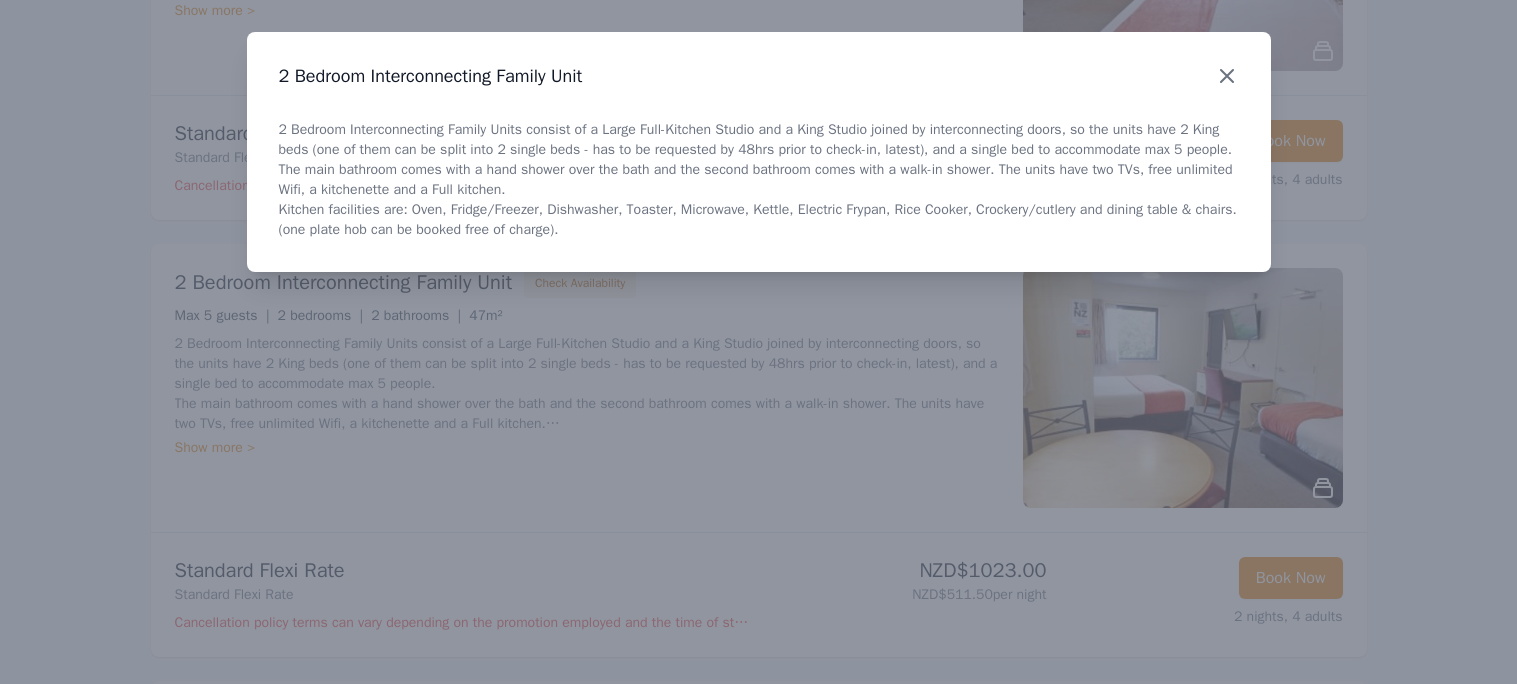 click 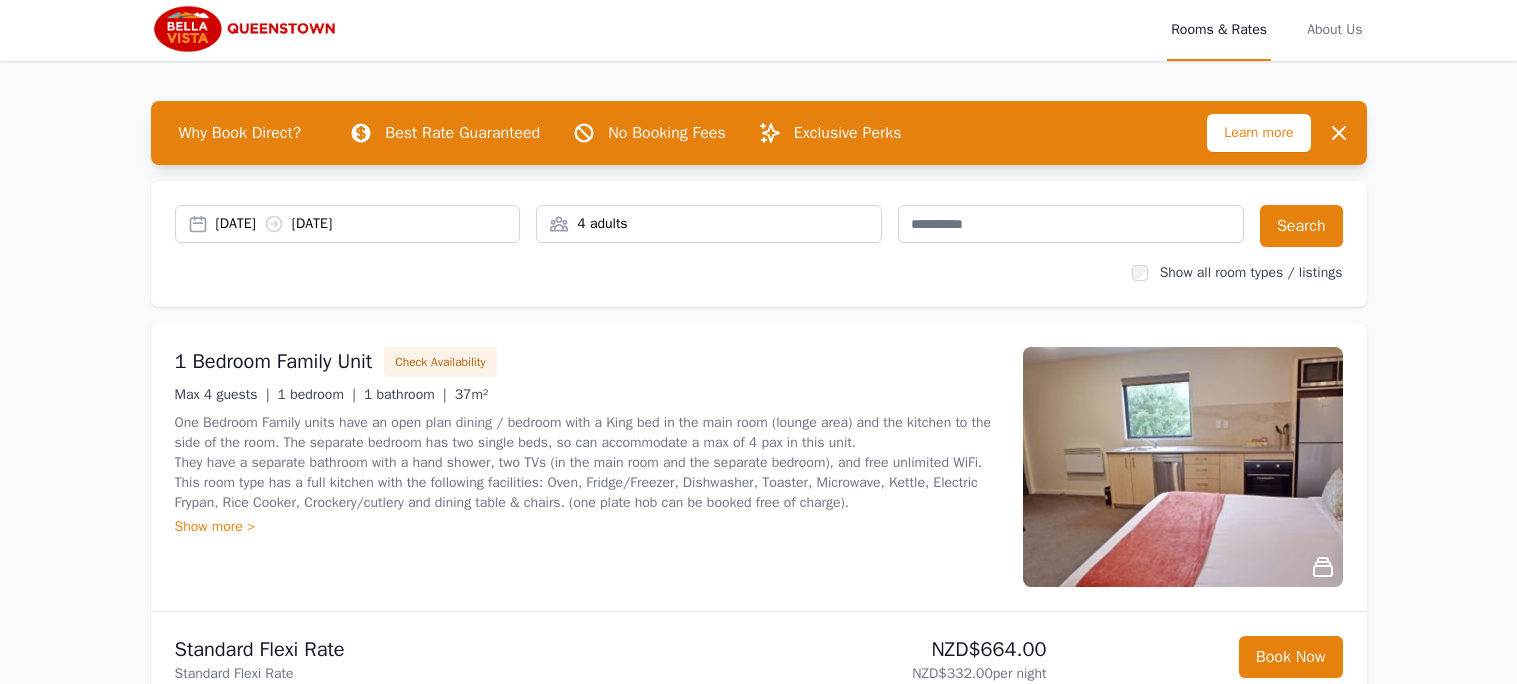 scroll, scrollTop: 0, scrollLeft: 0, axis: both 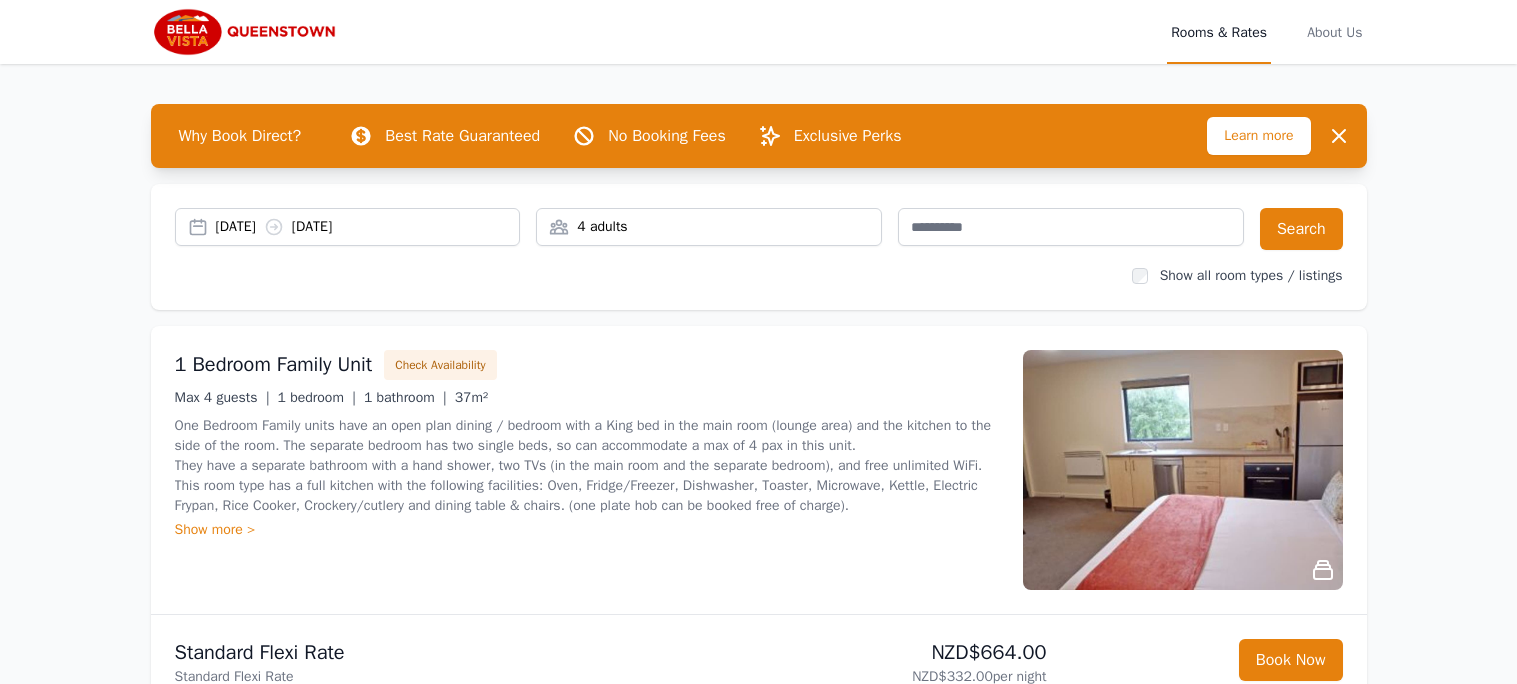 click on "4 adults" at bounding box center [709, 227] 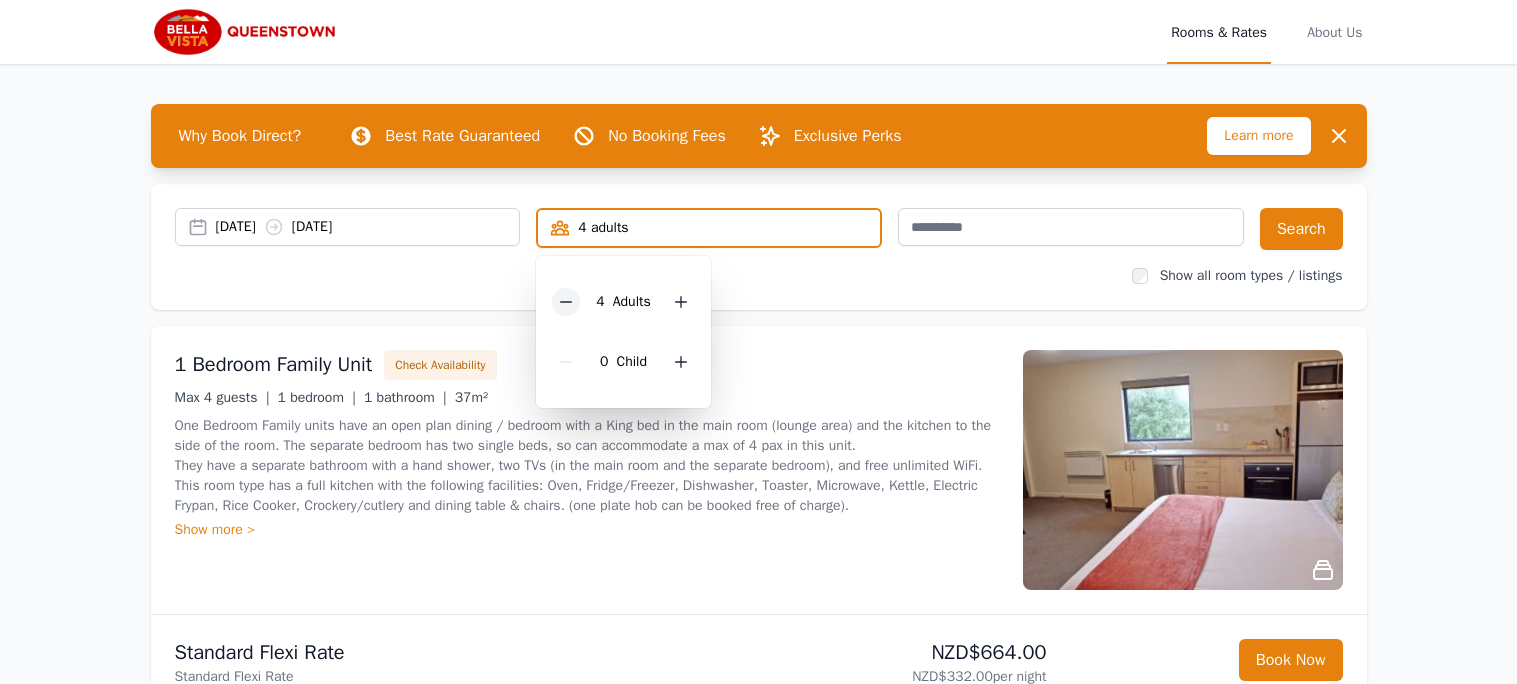 click 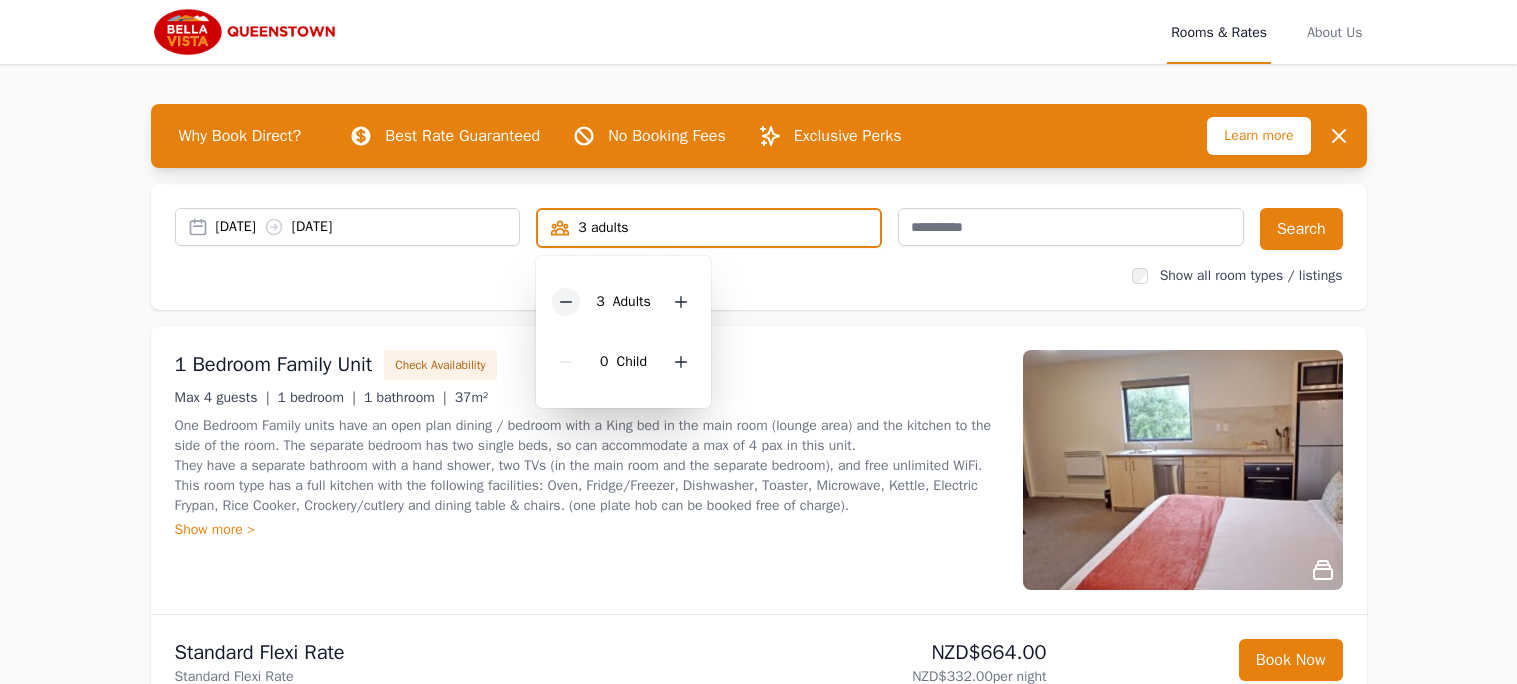 click 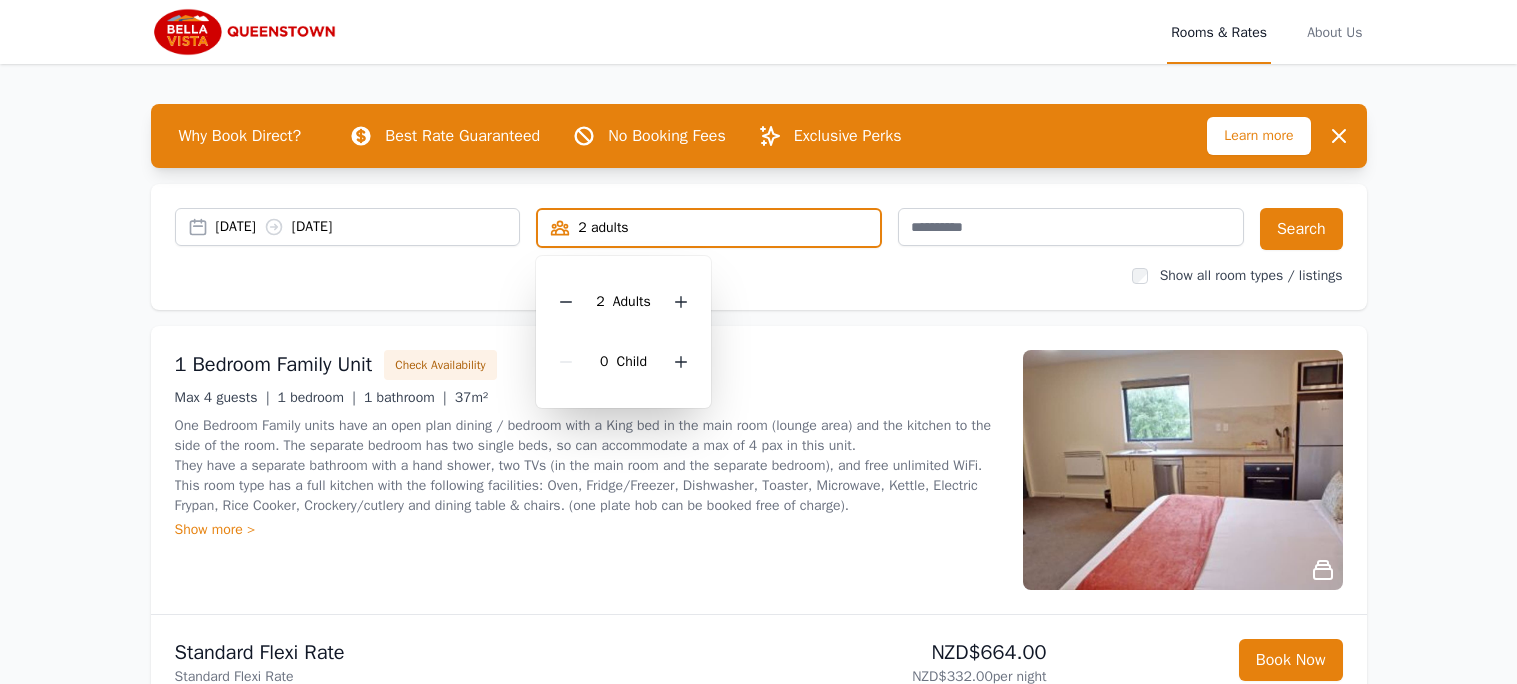 click on "[DATE] [DATE] [NUMBER] [WORD] [NUMBER] [WORD] [NUMBER] [WORD]   Search Show all room types / listings" at bounding box center (759, 247) 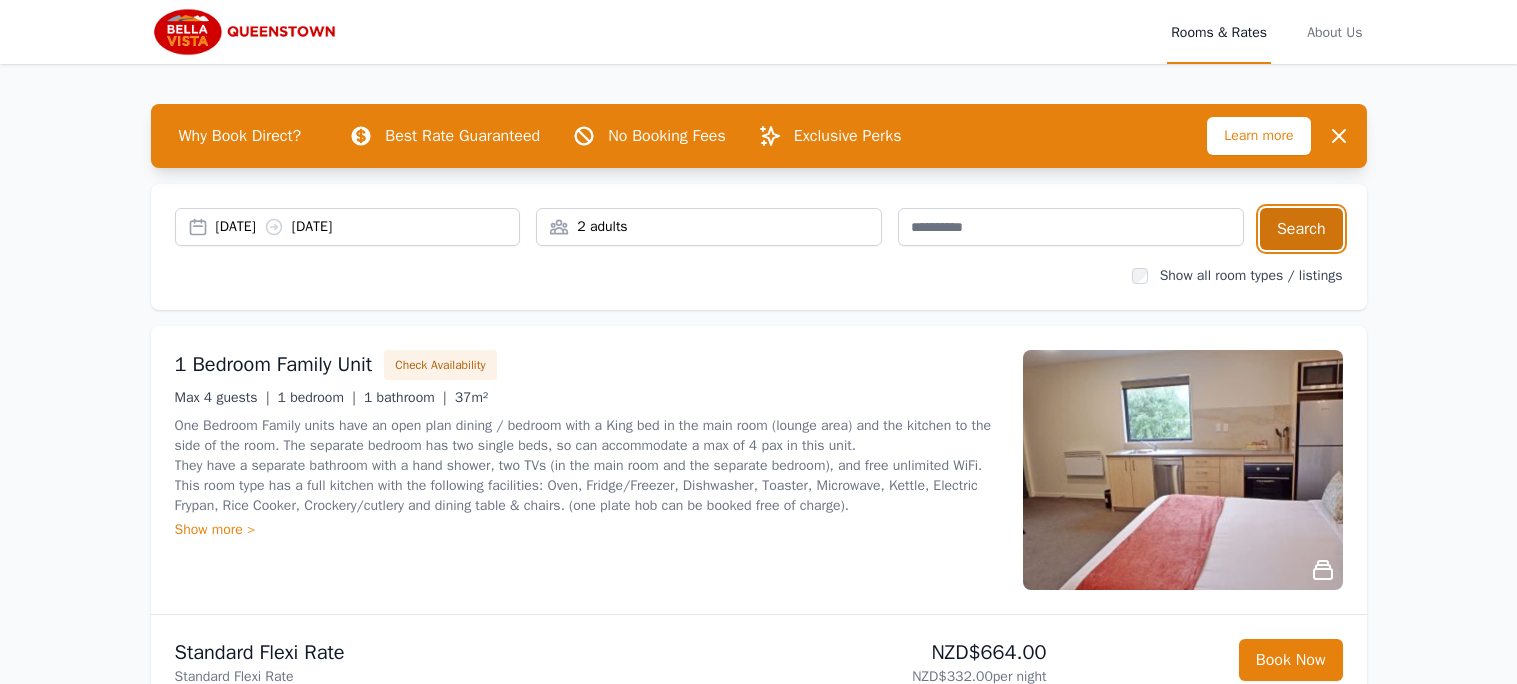 click on "Search" at bounding box center (1301, 229) 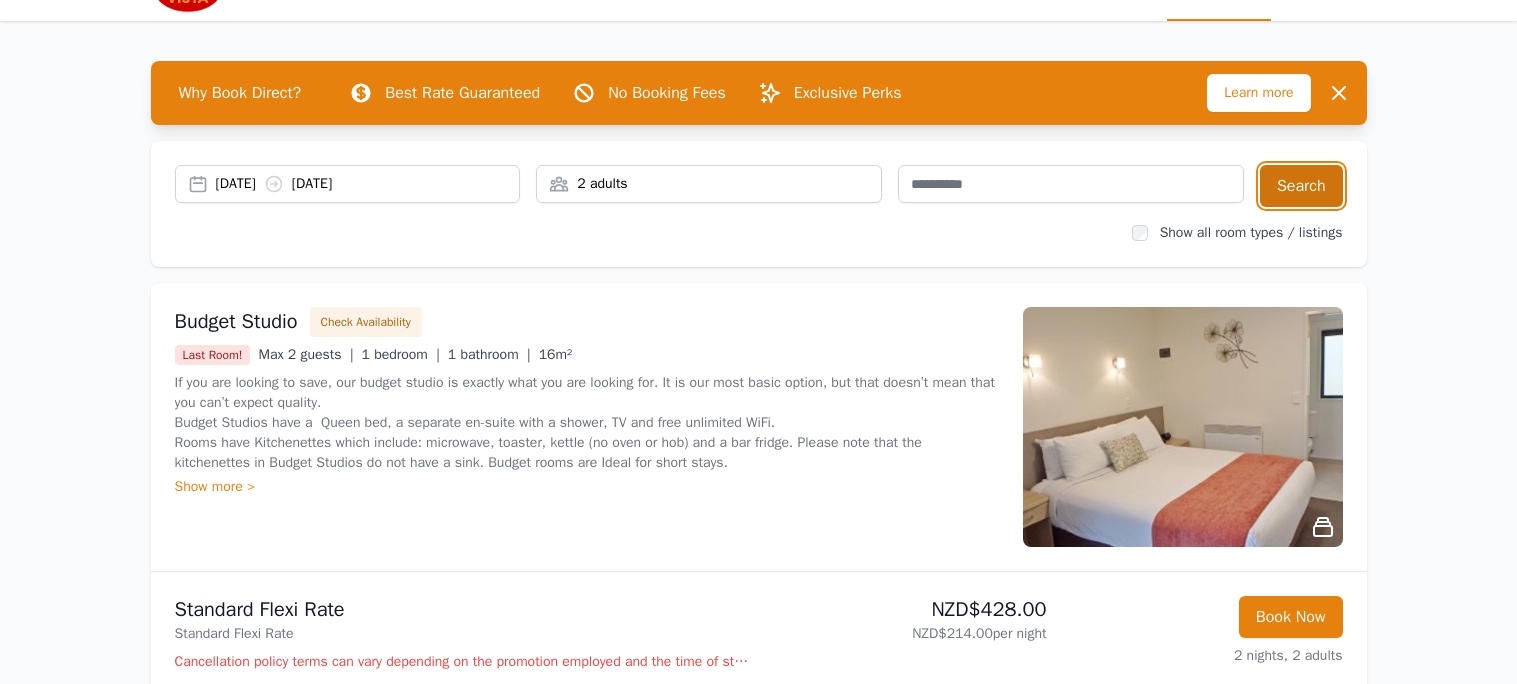 scroll, scrollTop: 39, scrollLeft: 0, axis: vertical 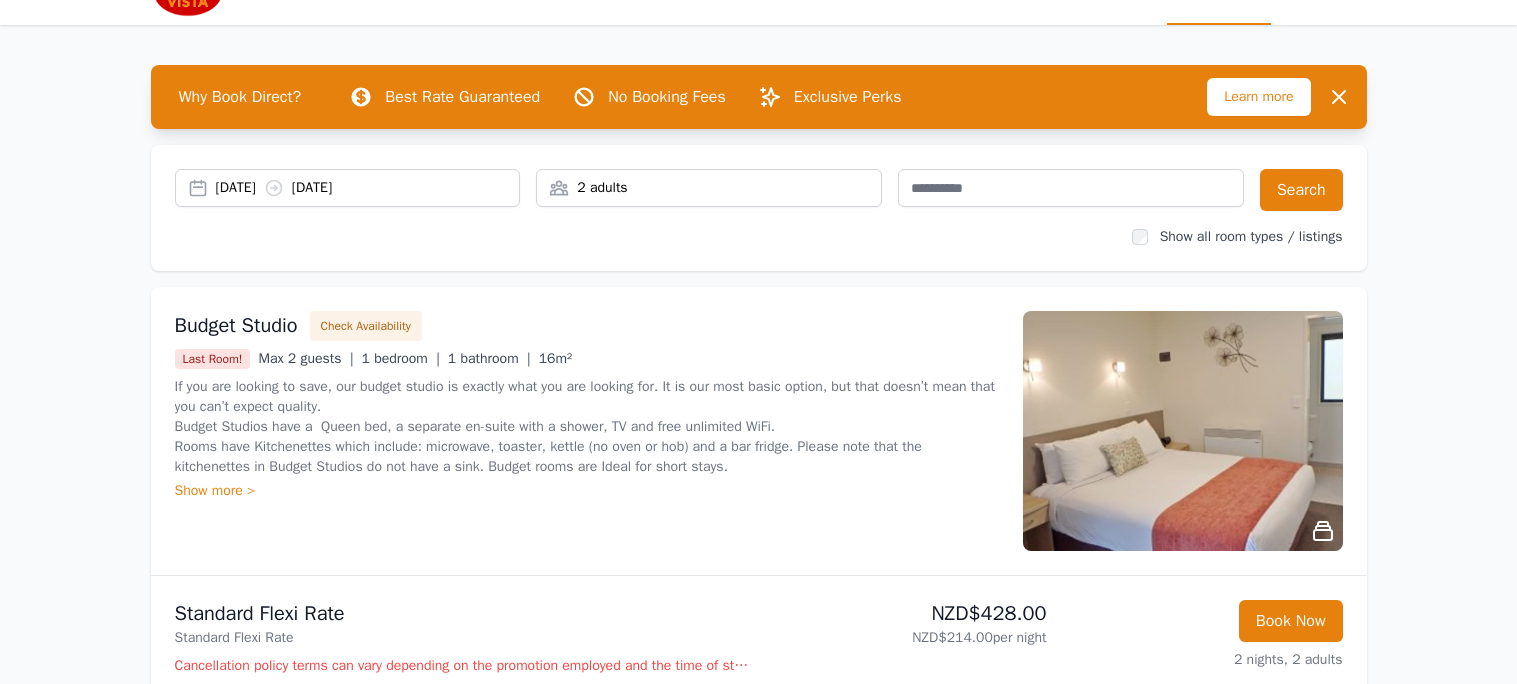 click 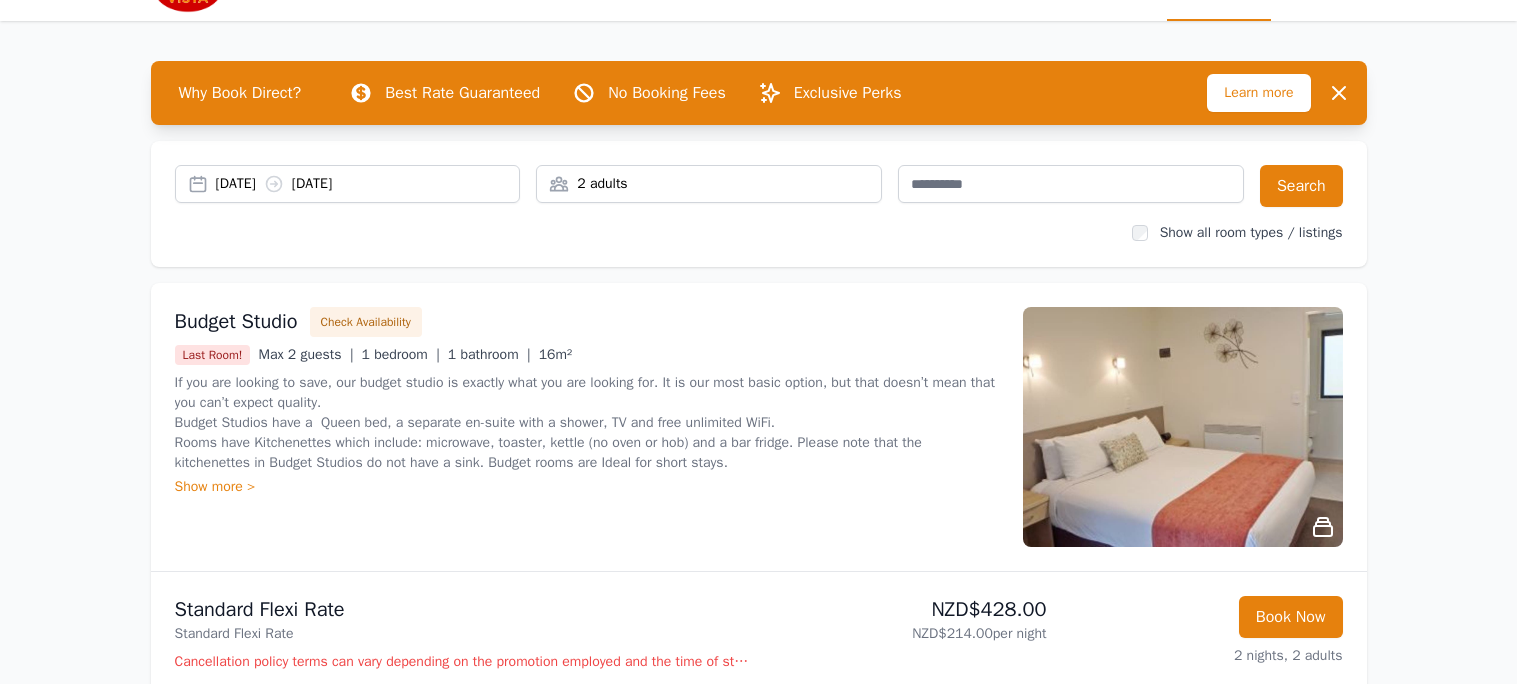 scroll, scrollTop: 0, scrollLeft: 0, axis: both 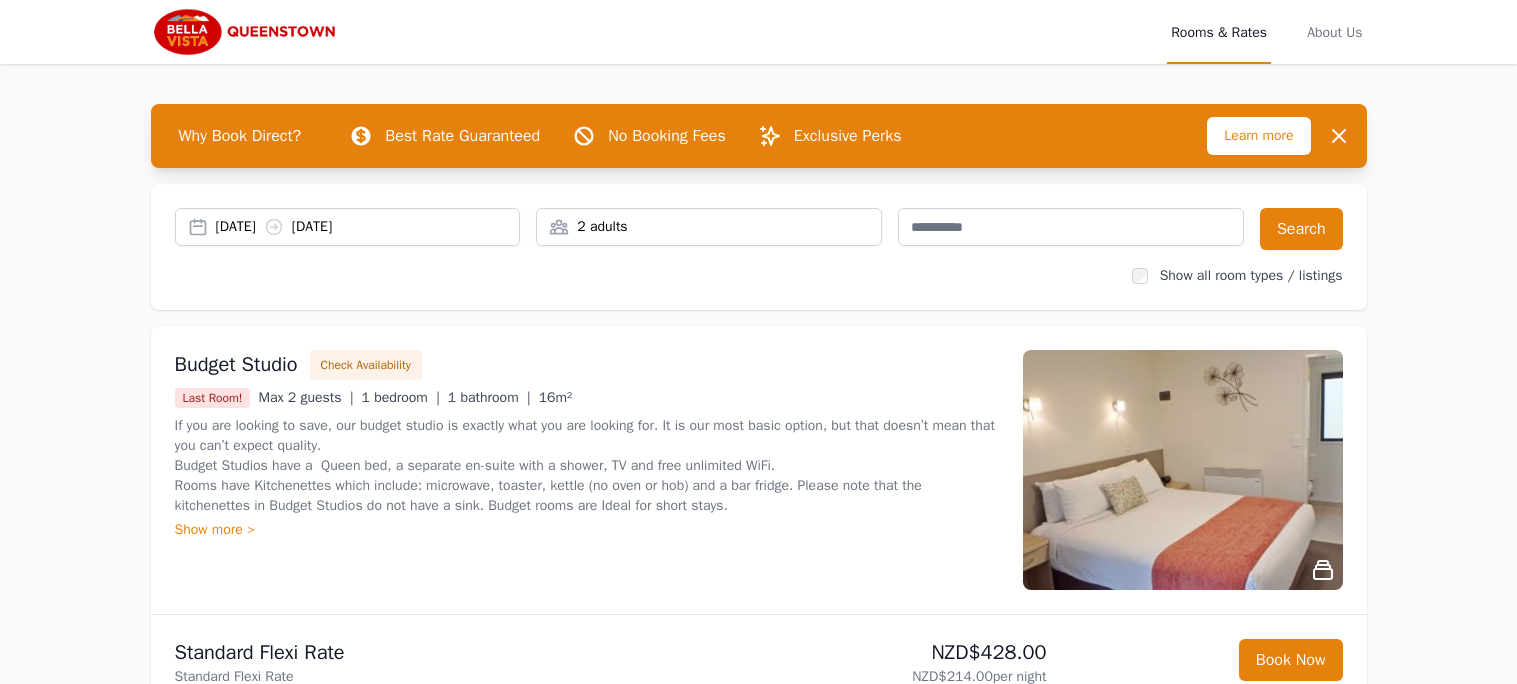 click on "[DATE] [DATE]" at bounding box center [368, 227] 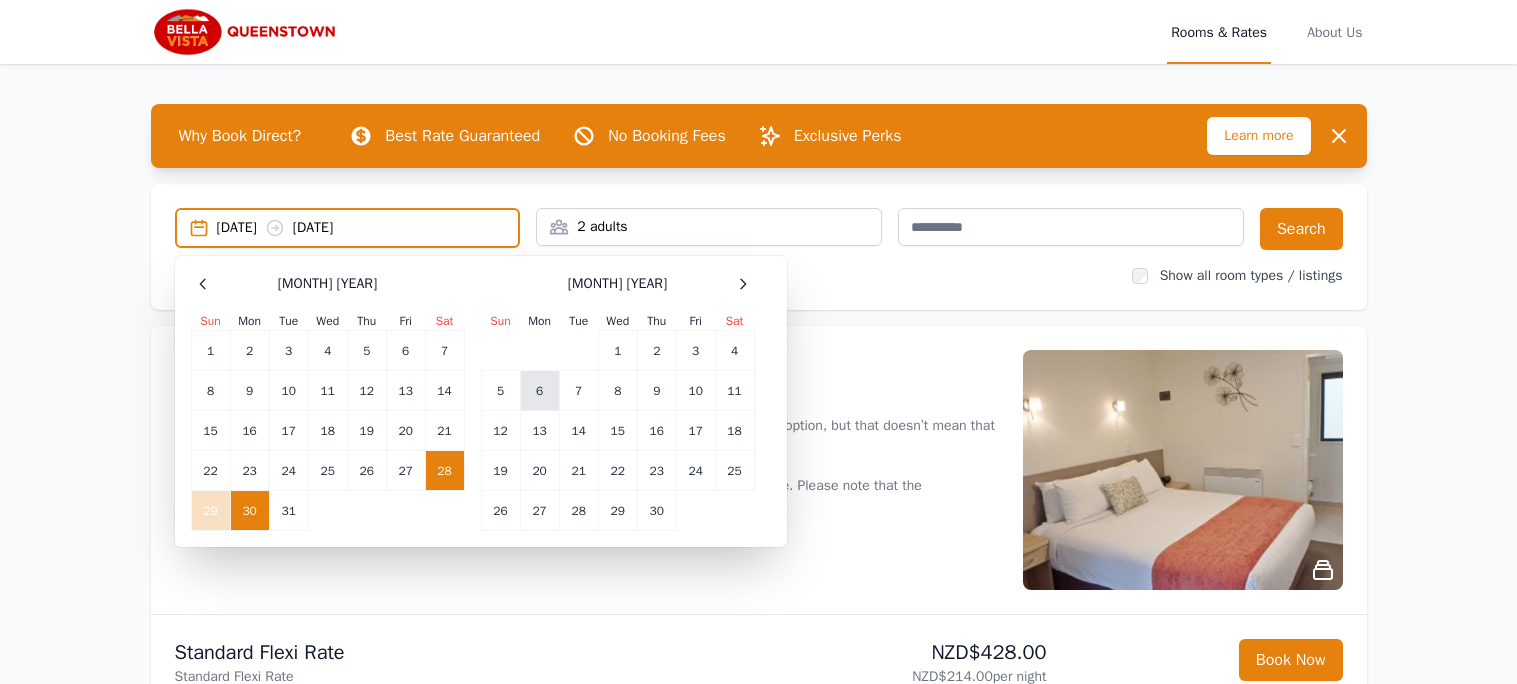 click on "6" at bounding box center (539, 391) 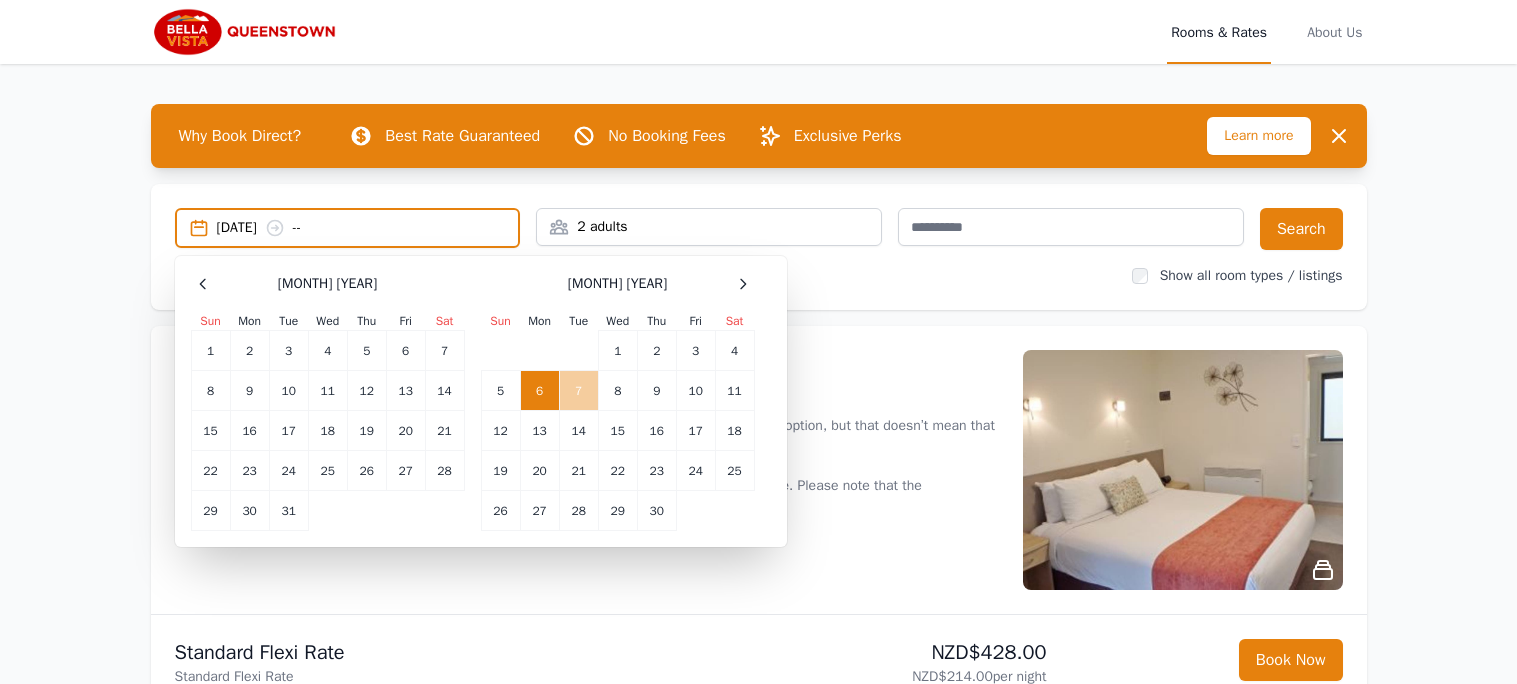 click on "7" at bounding box center [578, 391] 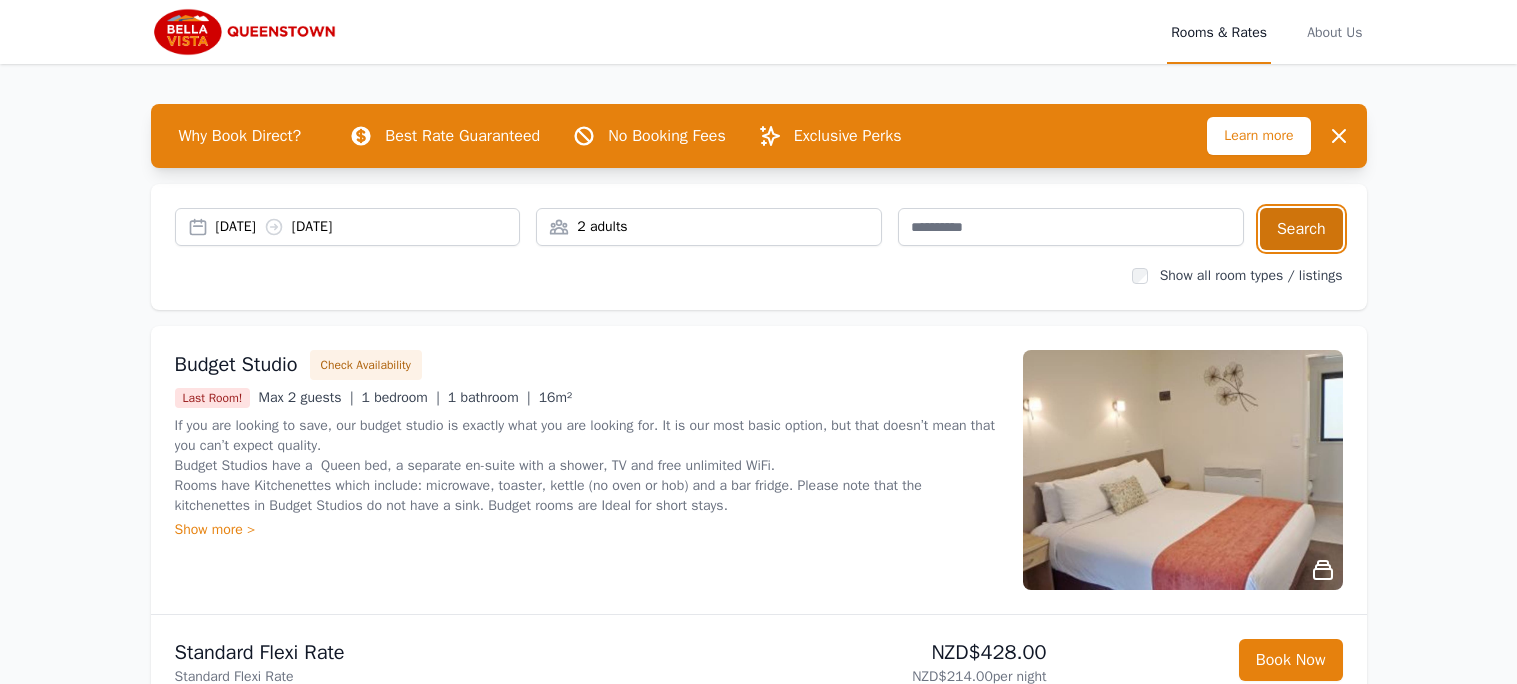 click on "Search" at bounding box center (1301, 229) 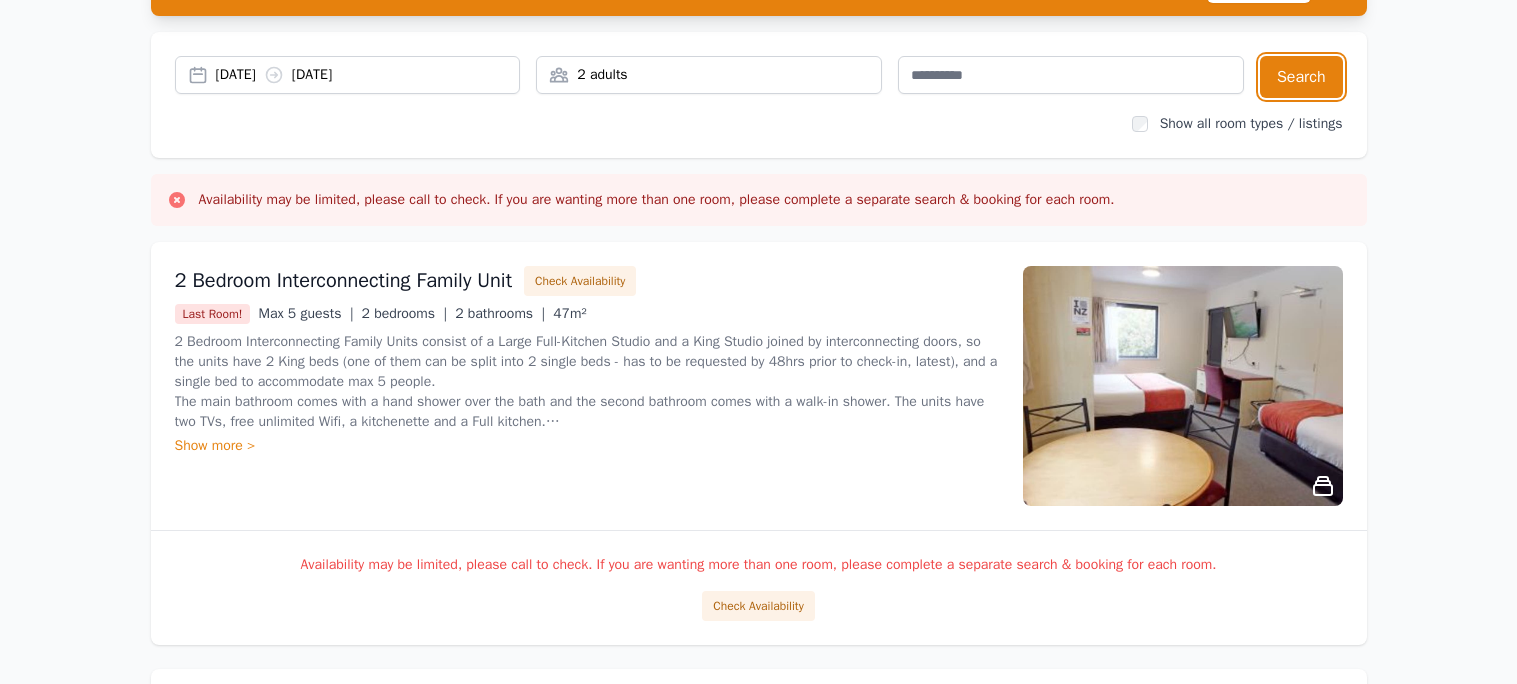 scroll, scrollTop: 0, scrollLeft: 0, axis: both 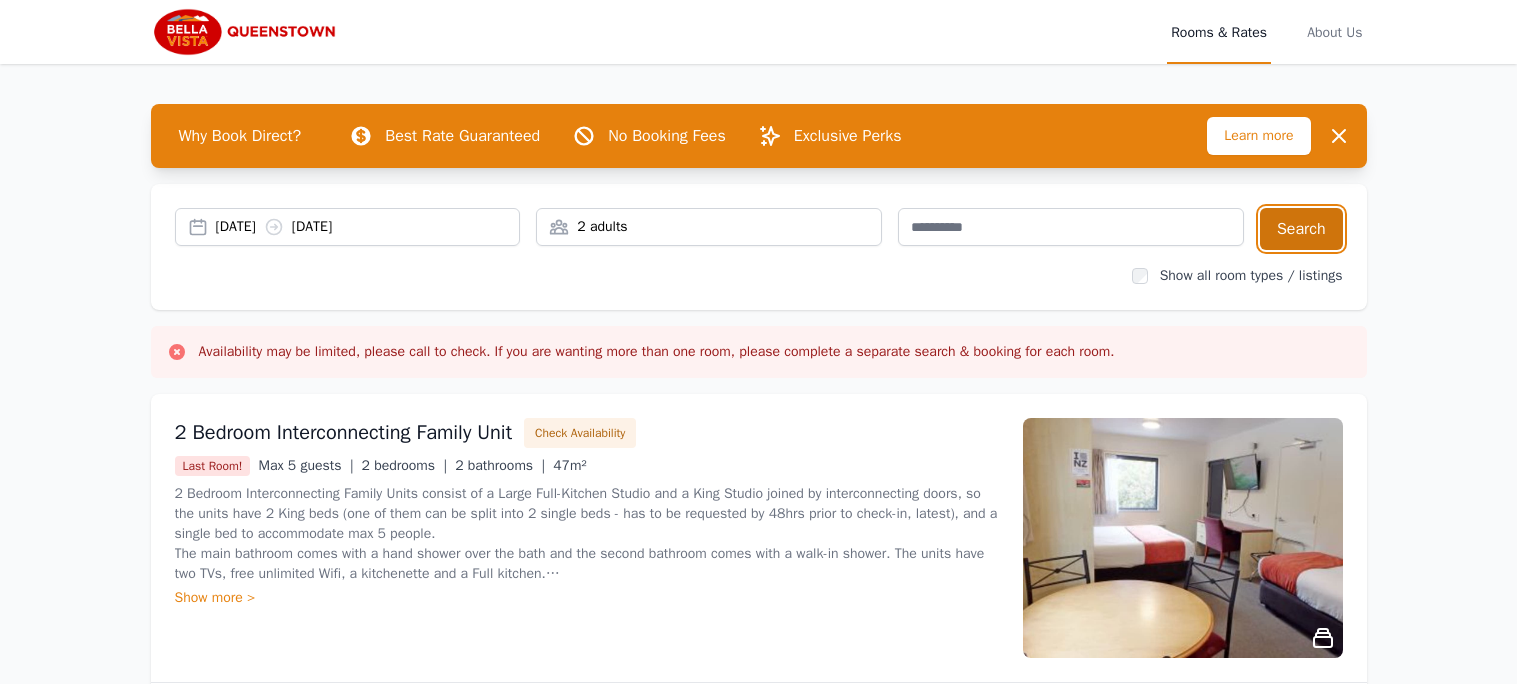 click on "Search" at bounding box center [1301, 229] 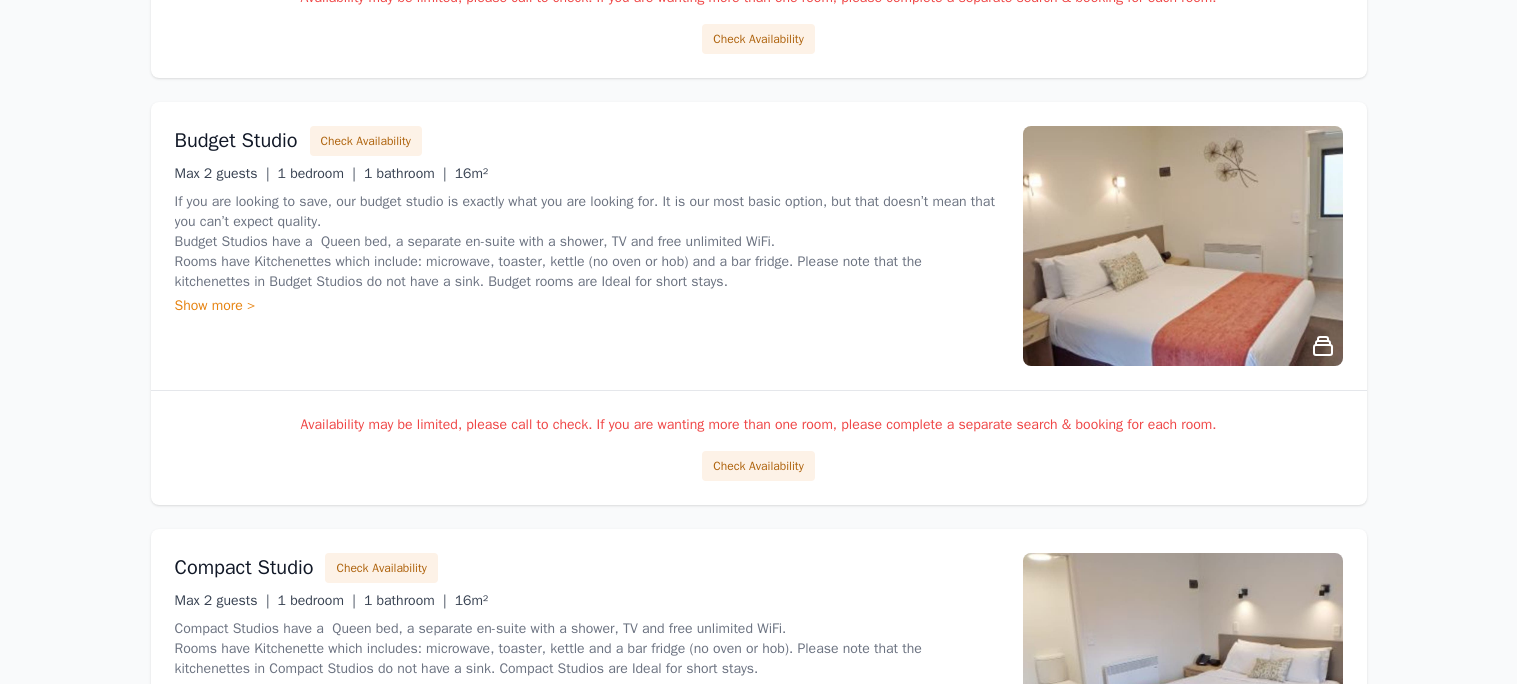 scroll, scrollTop: 1159, scrollLeft: 0, axis: vertical 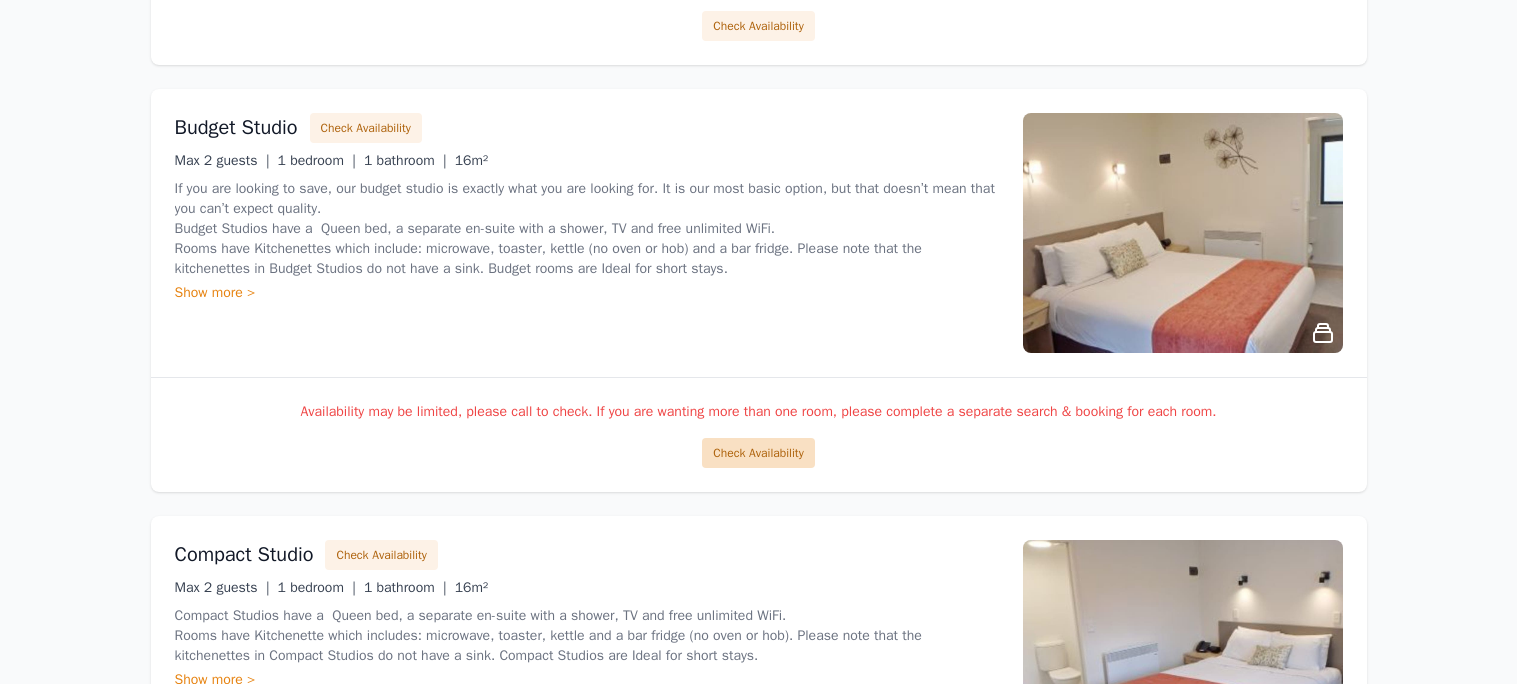 click on "Check Availability" at bounding box center (758, 453) 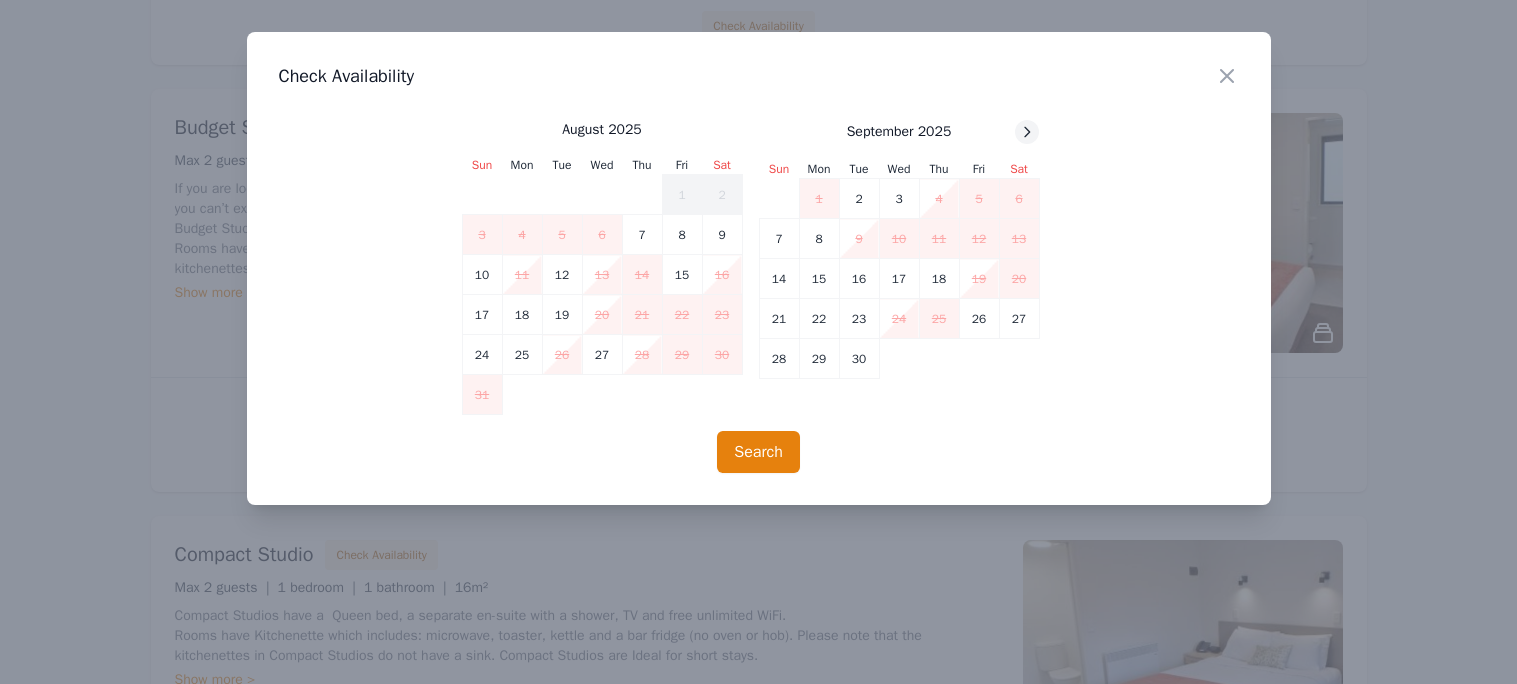 click 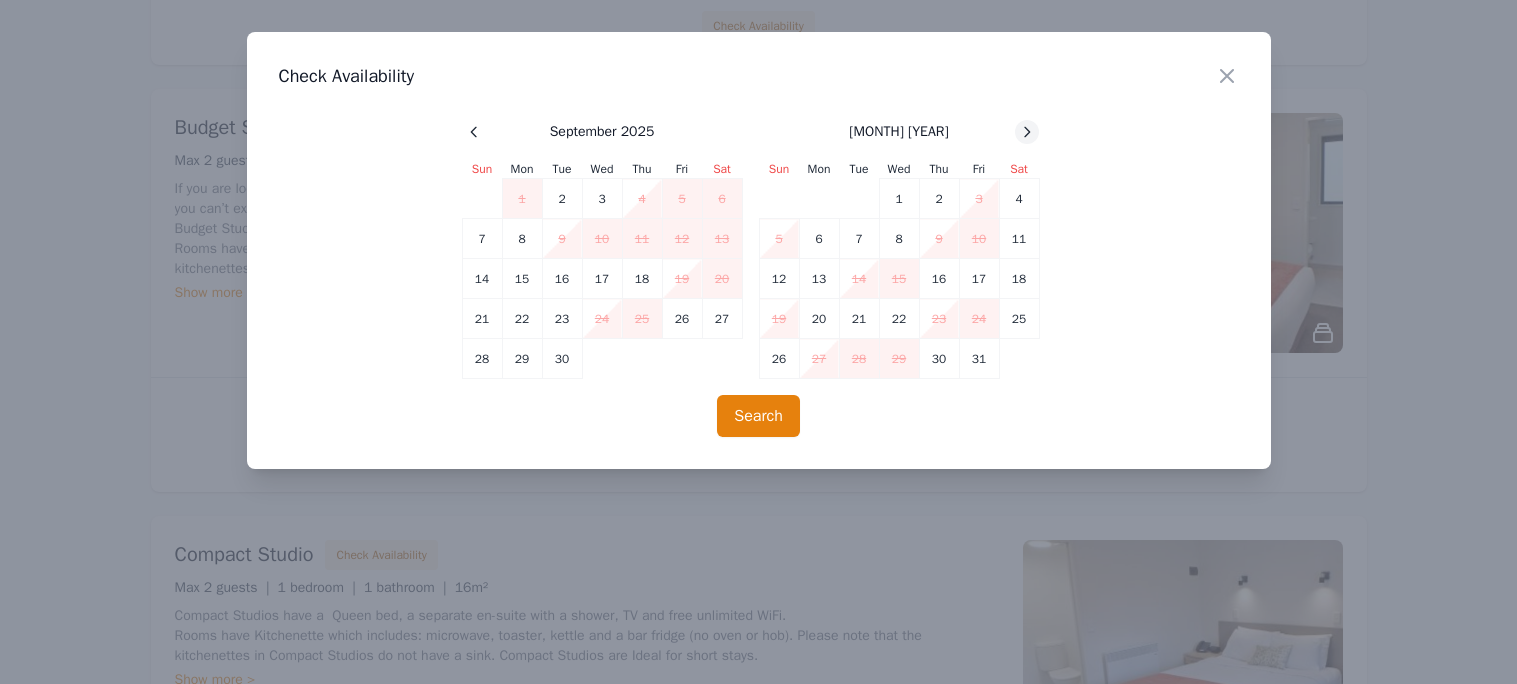 click 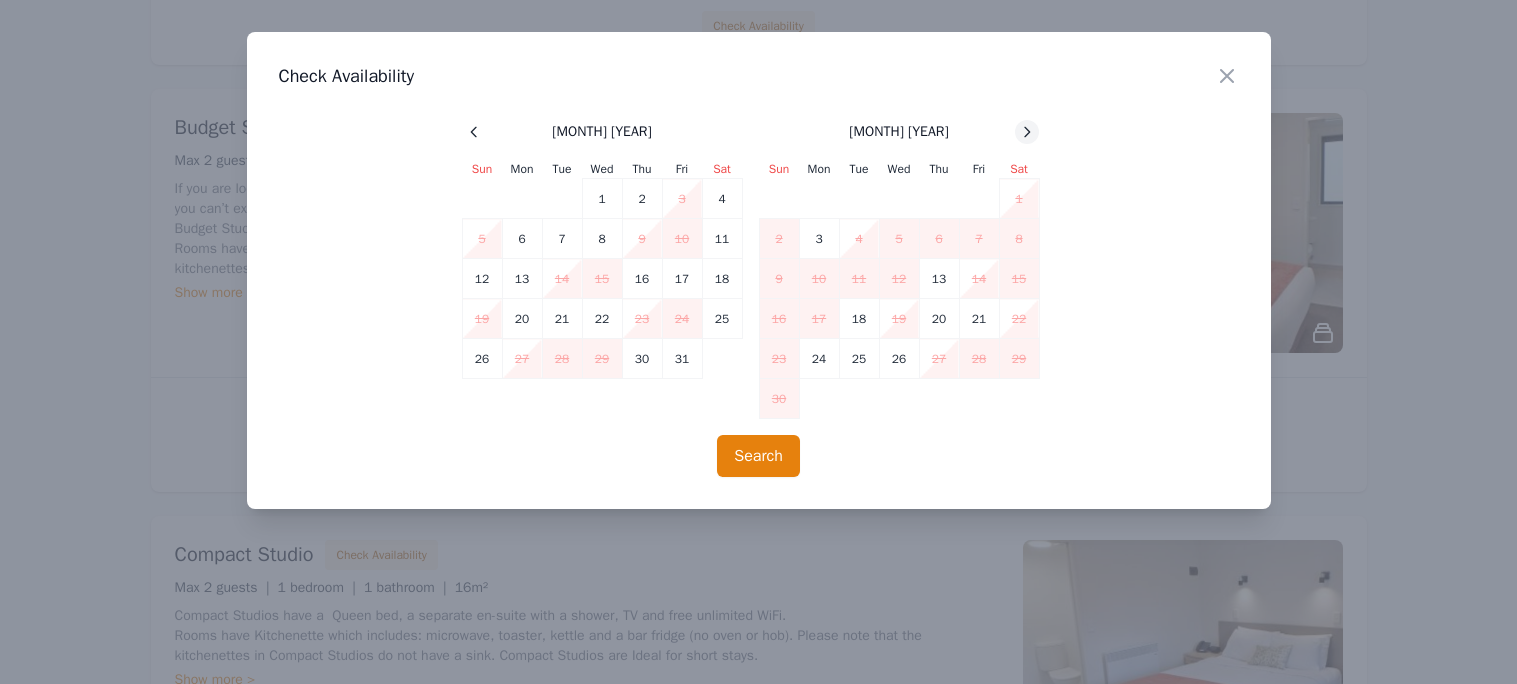 click 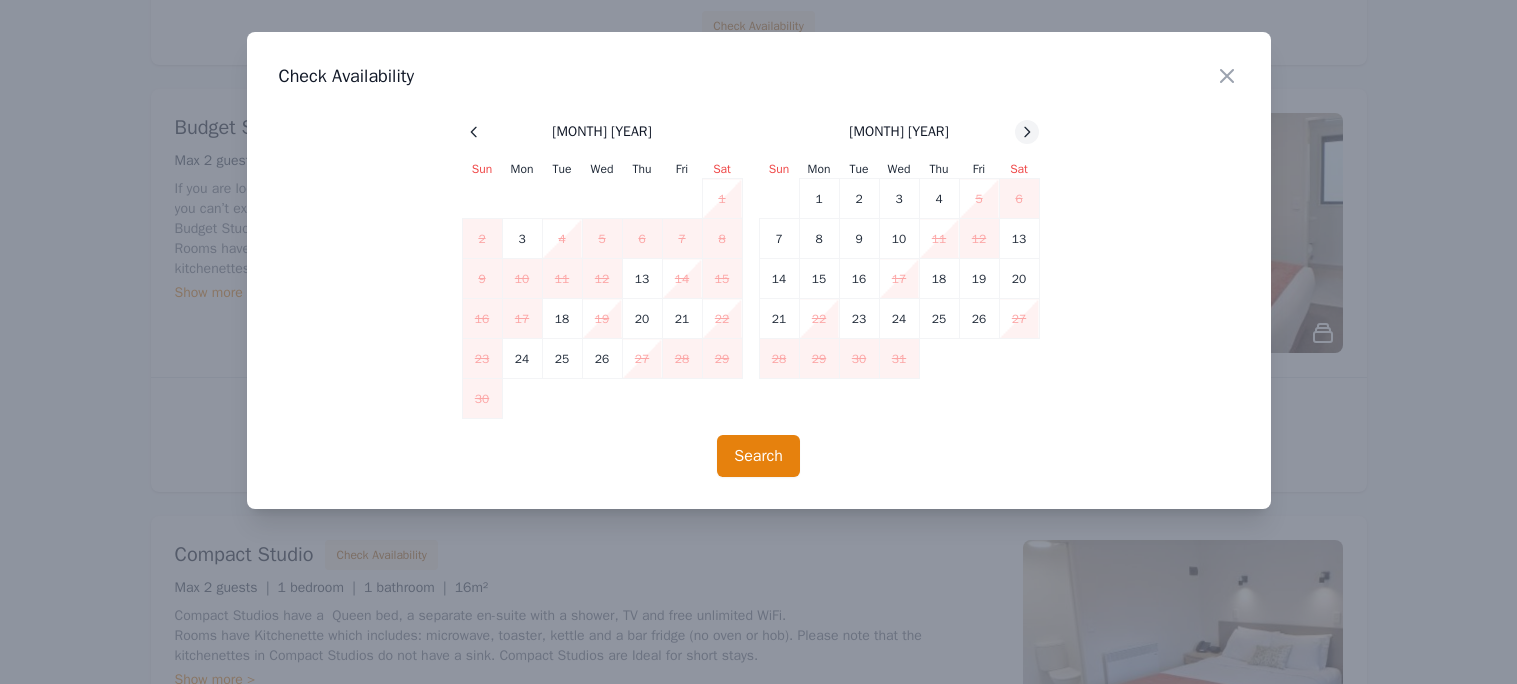 click 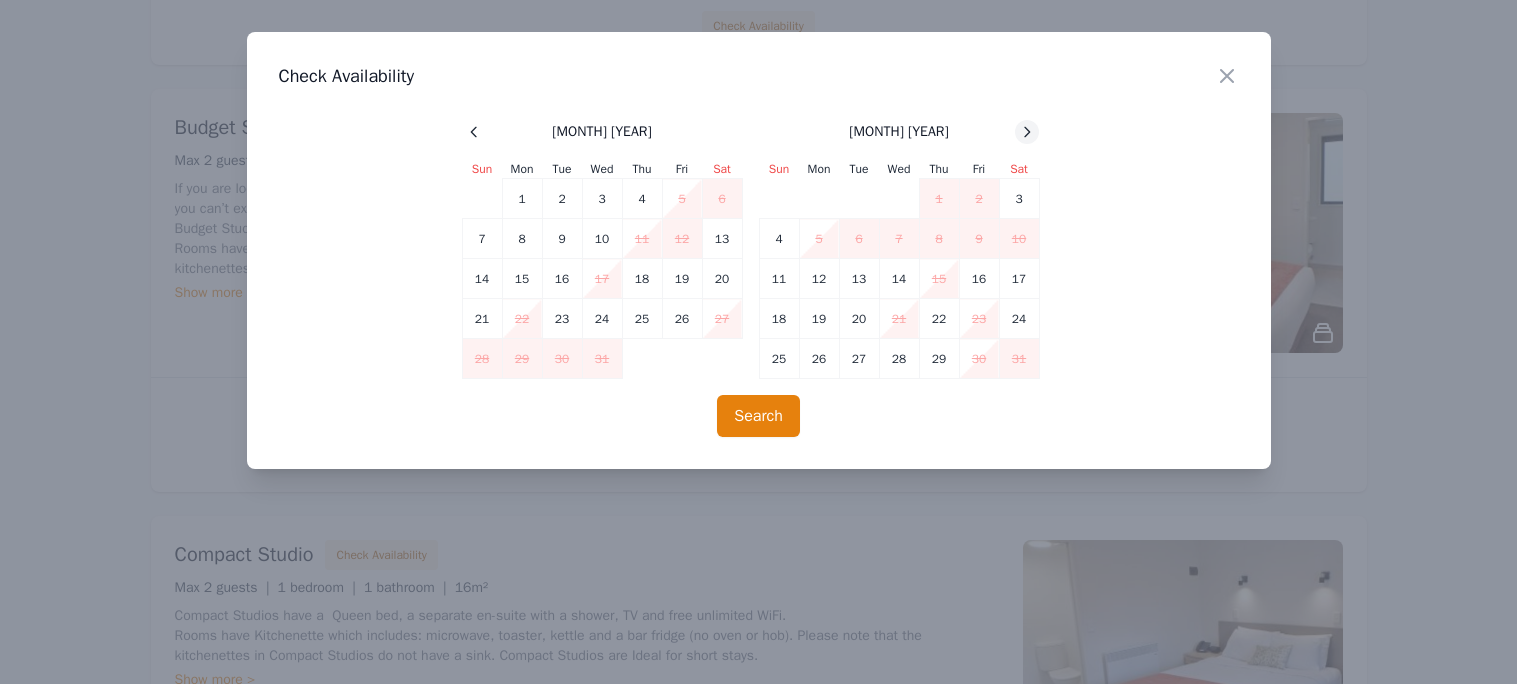 click 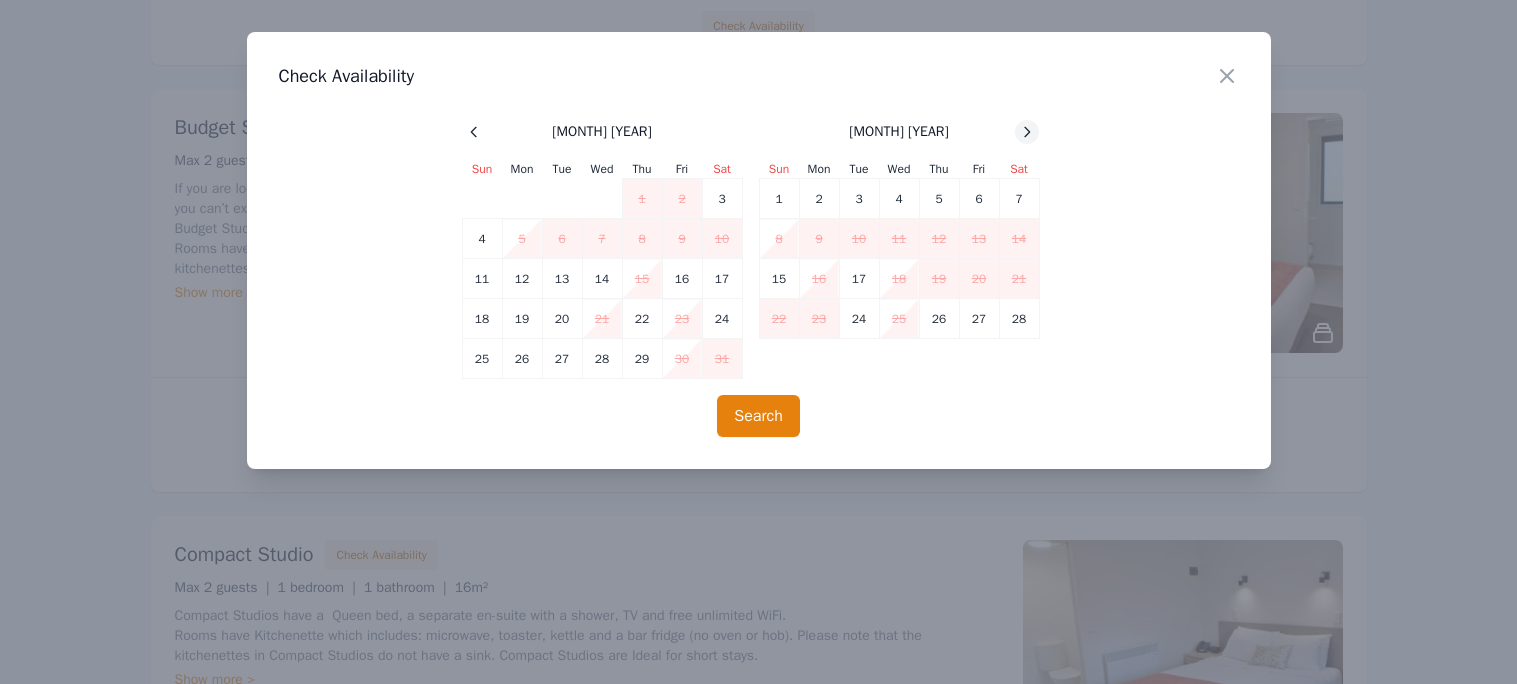click 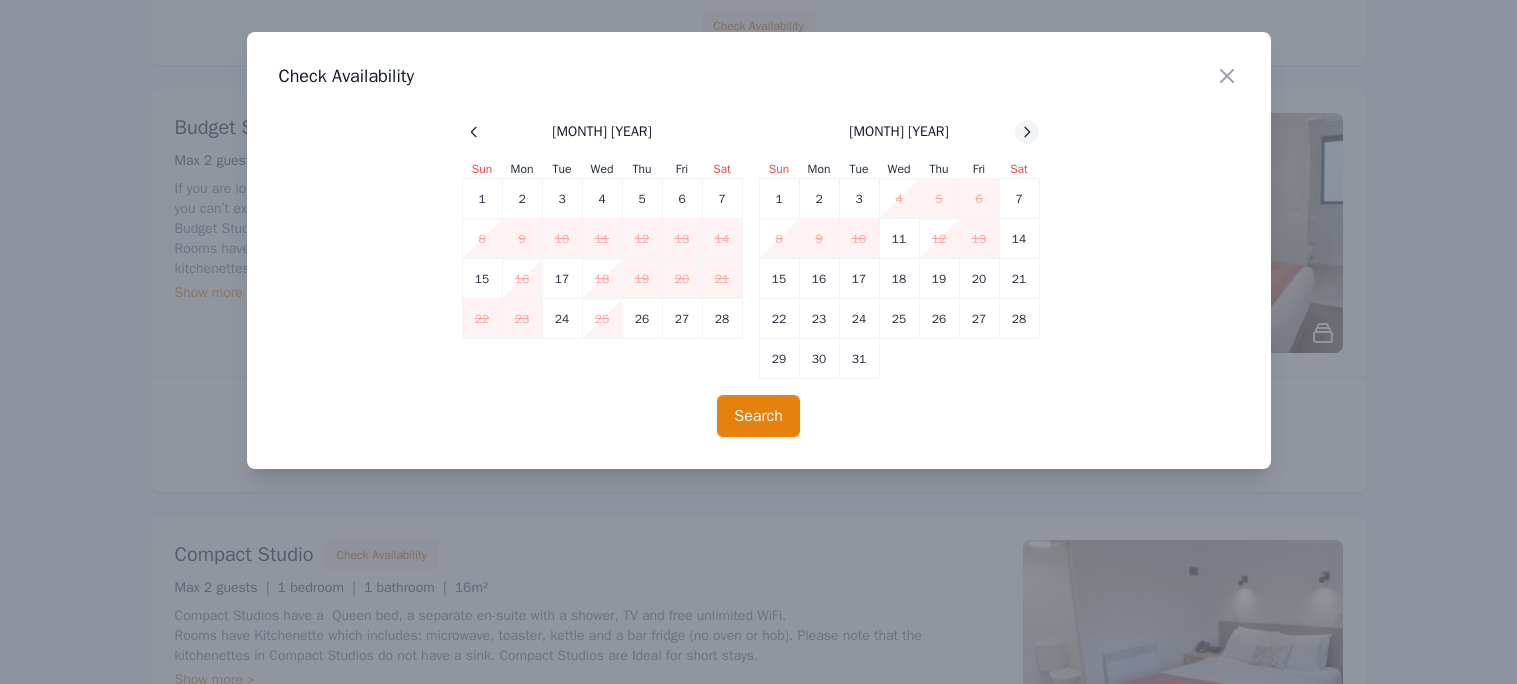 click 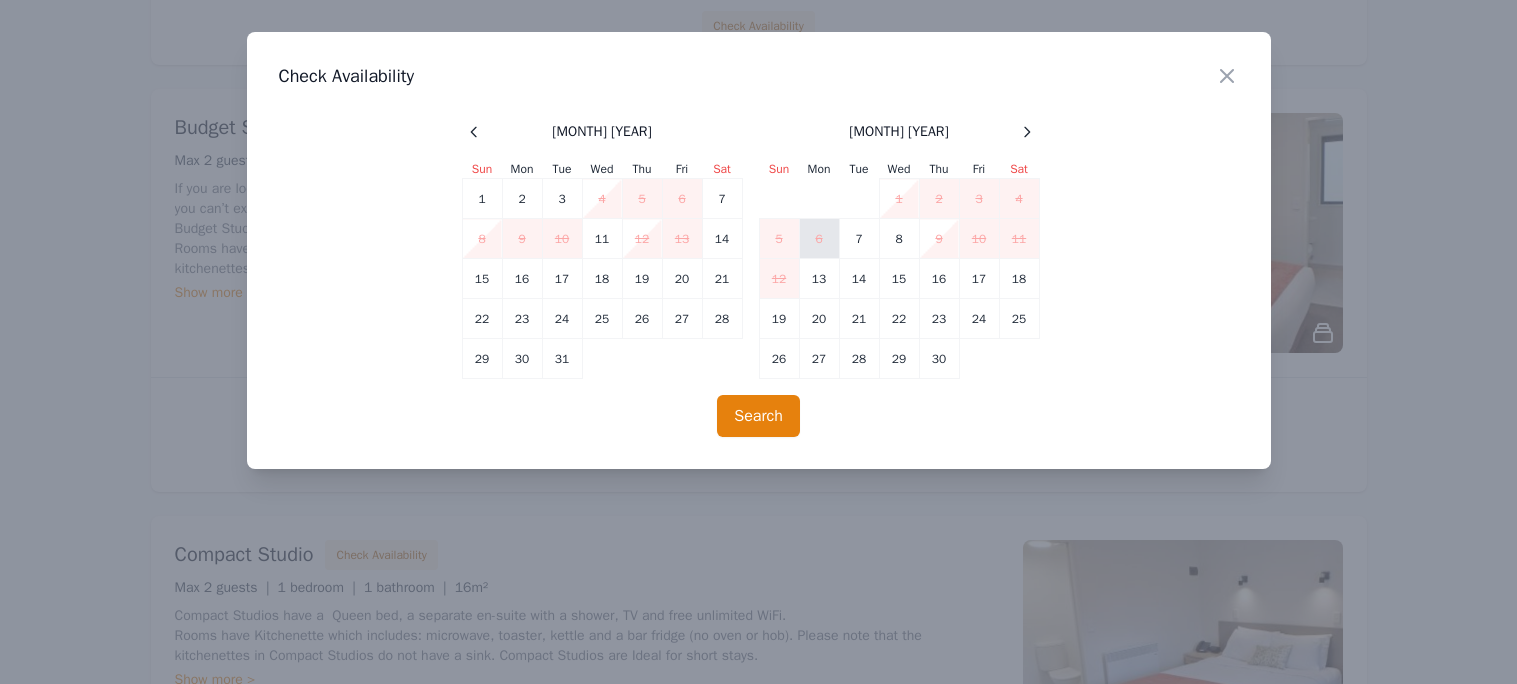 click on "6" at bounding box center [819, 239] 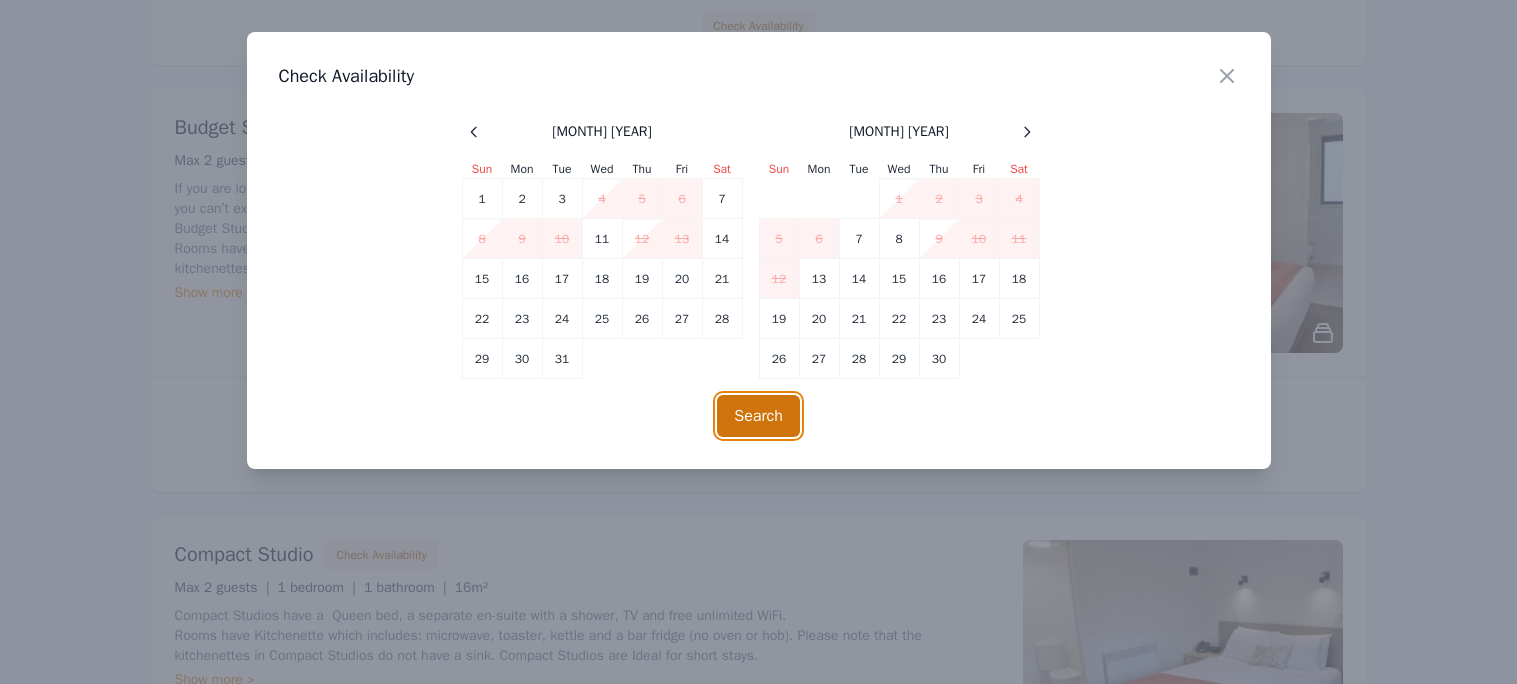click on "Search" at bounding box center (758, 416) 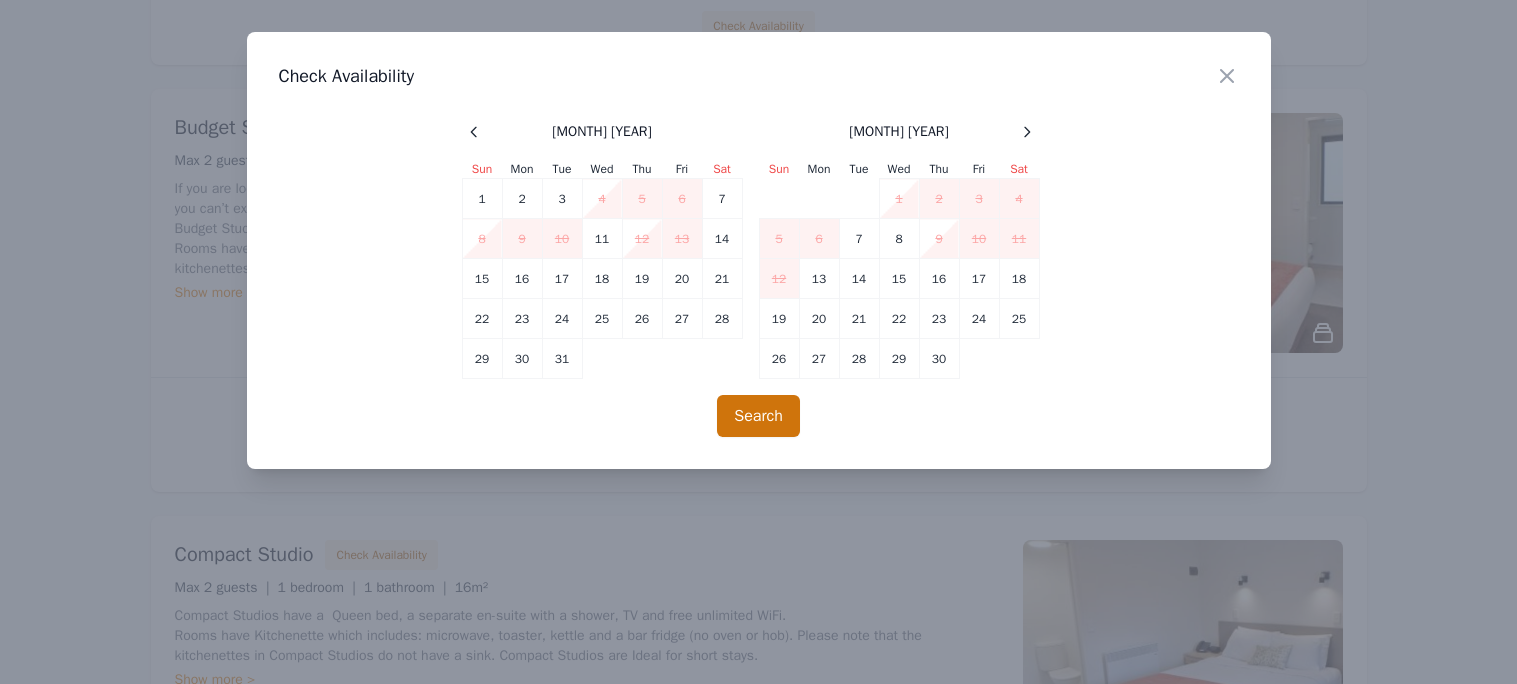 scroll, scrollTop: 95, scrollLeft: 0, axis: vertical 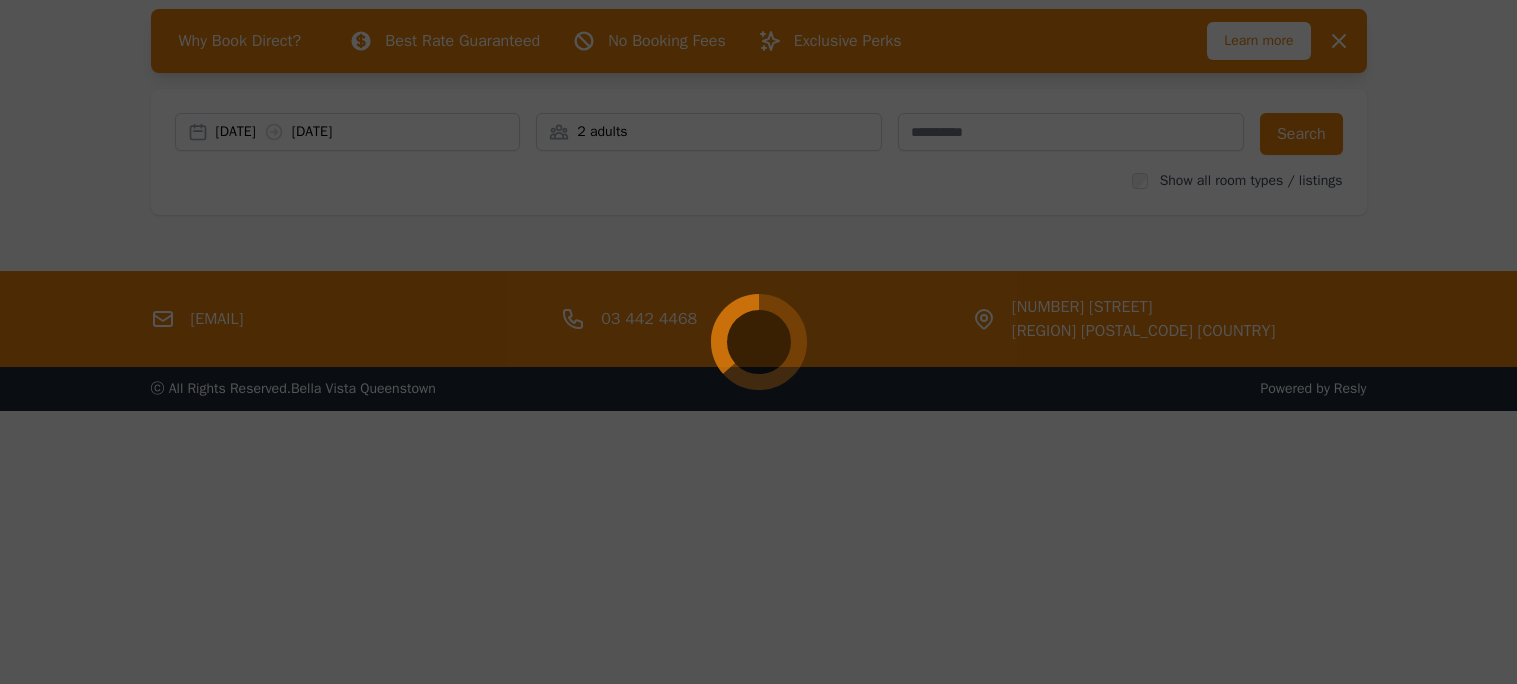 click at bounding box center (758, 342) 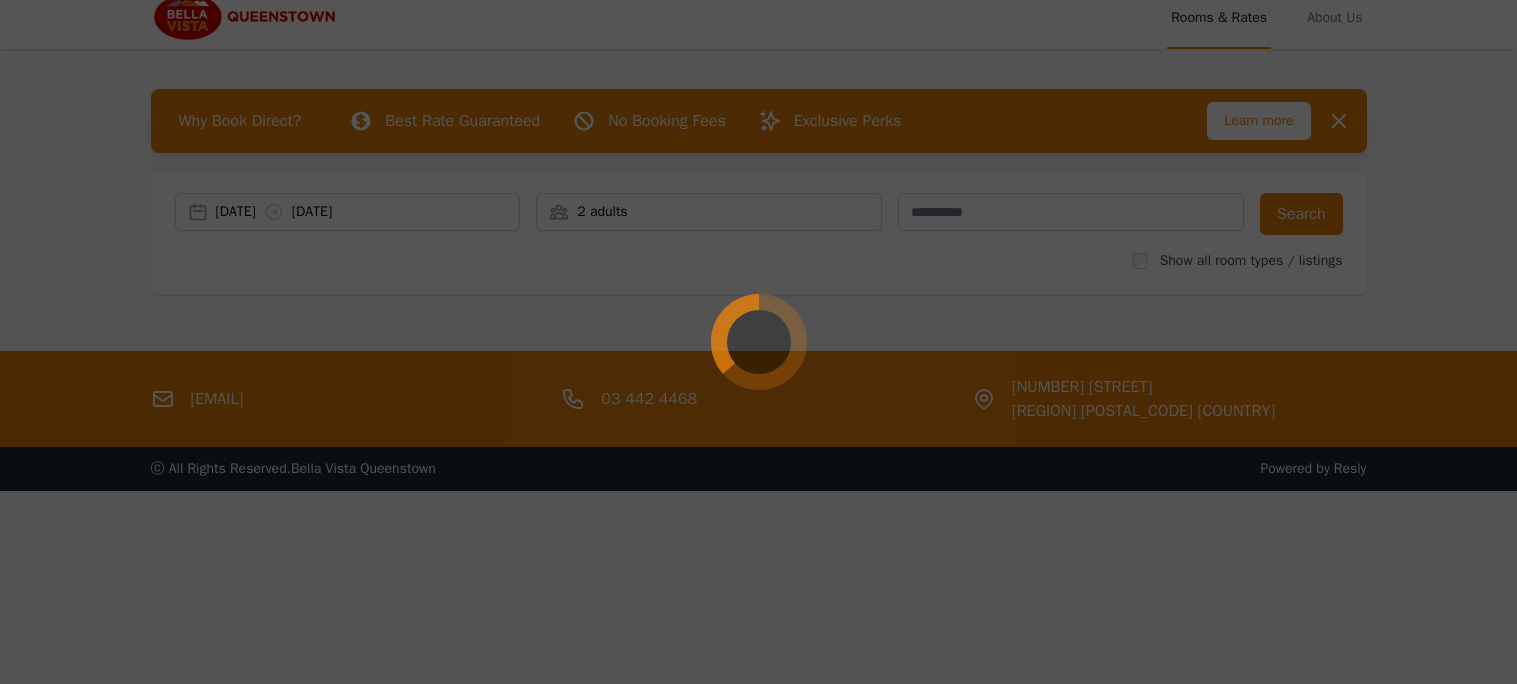 scroll, scrollTop: 0, scrollLeft: 0, axis: both 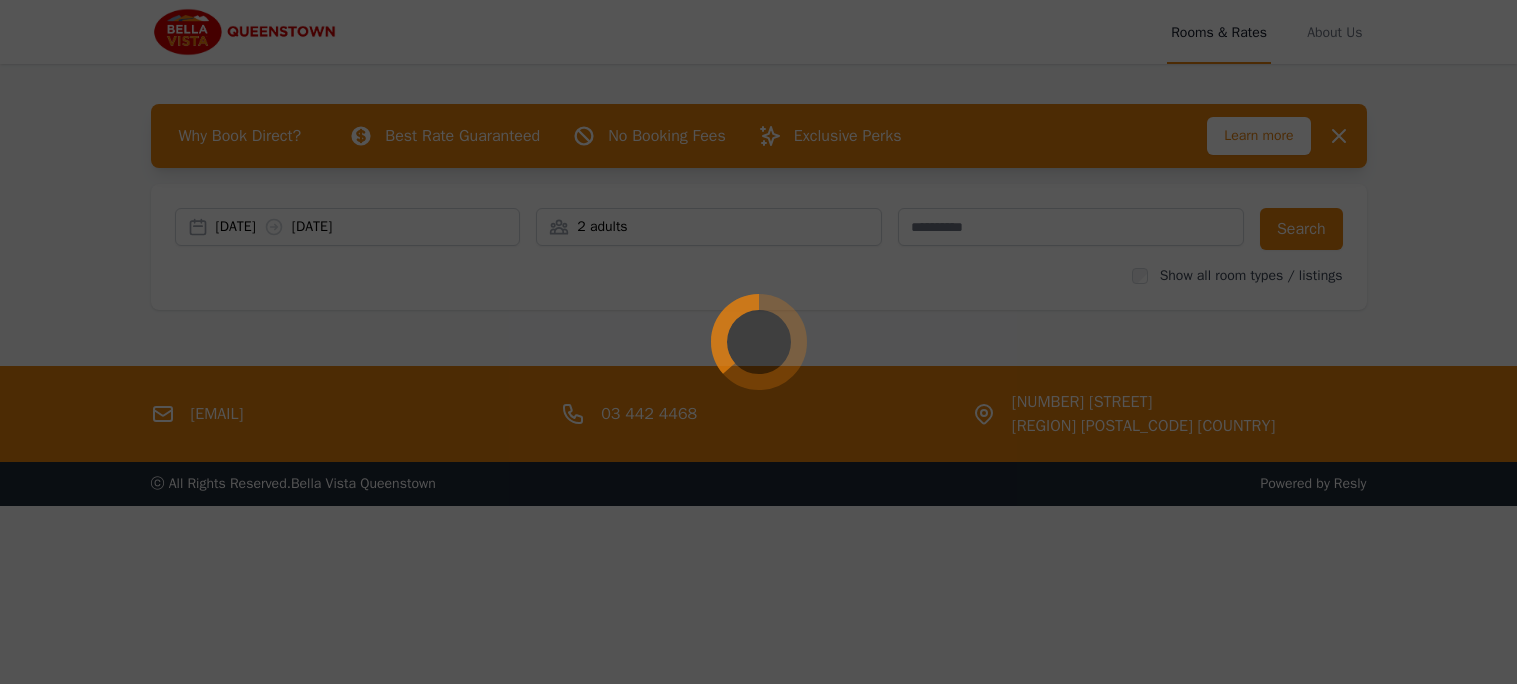 click at bounding box center [758, 342] 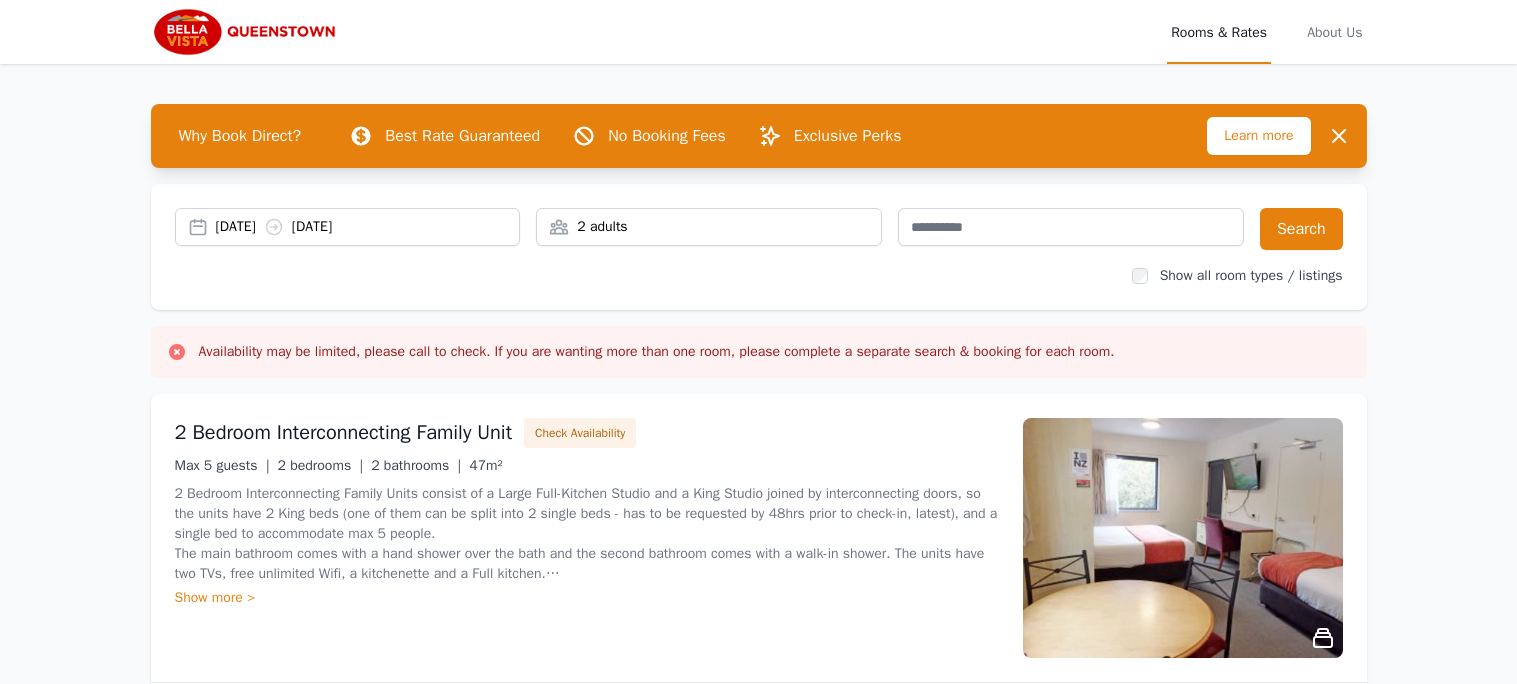 scroll, scrollTop: 0, scrollLeft: 0, axis: both 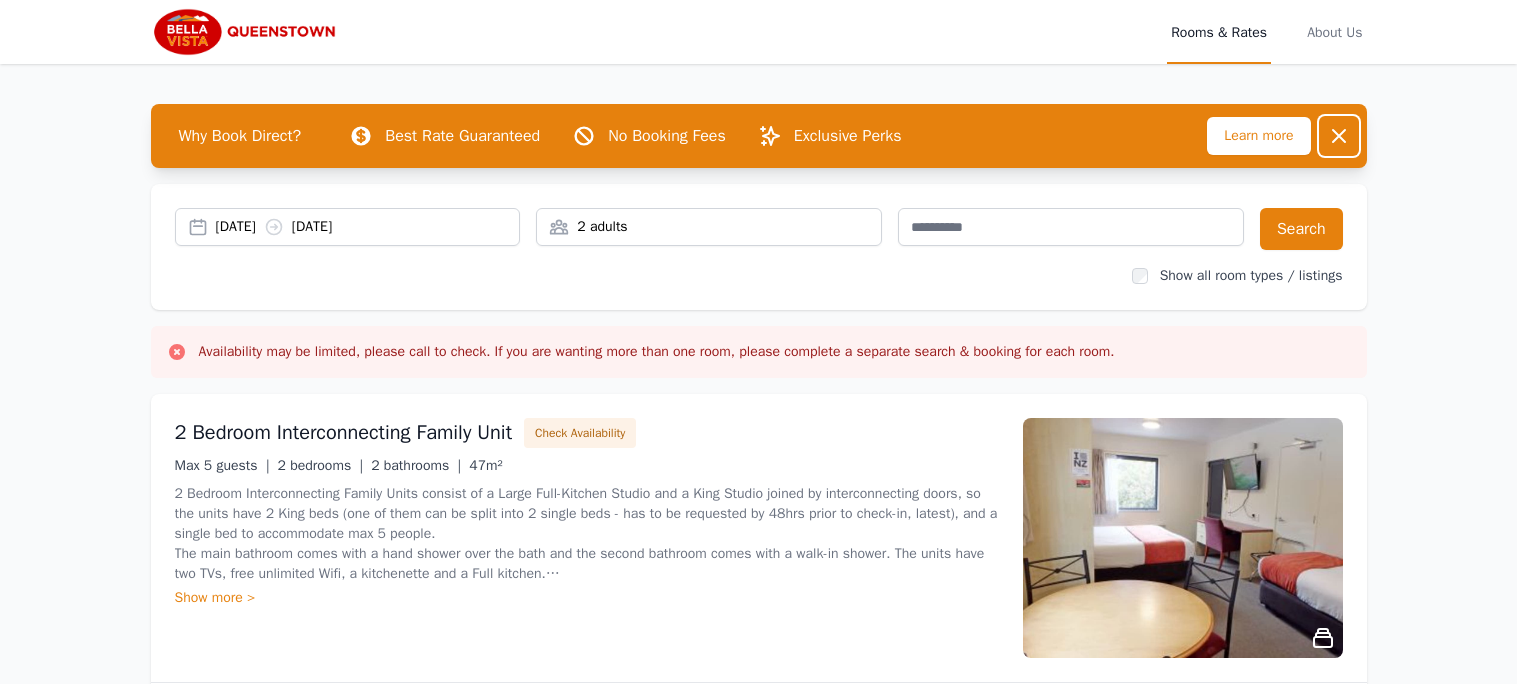 click 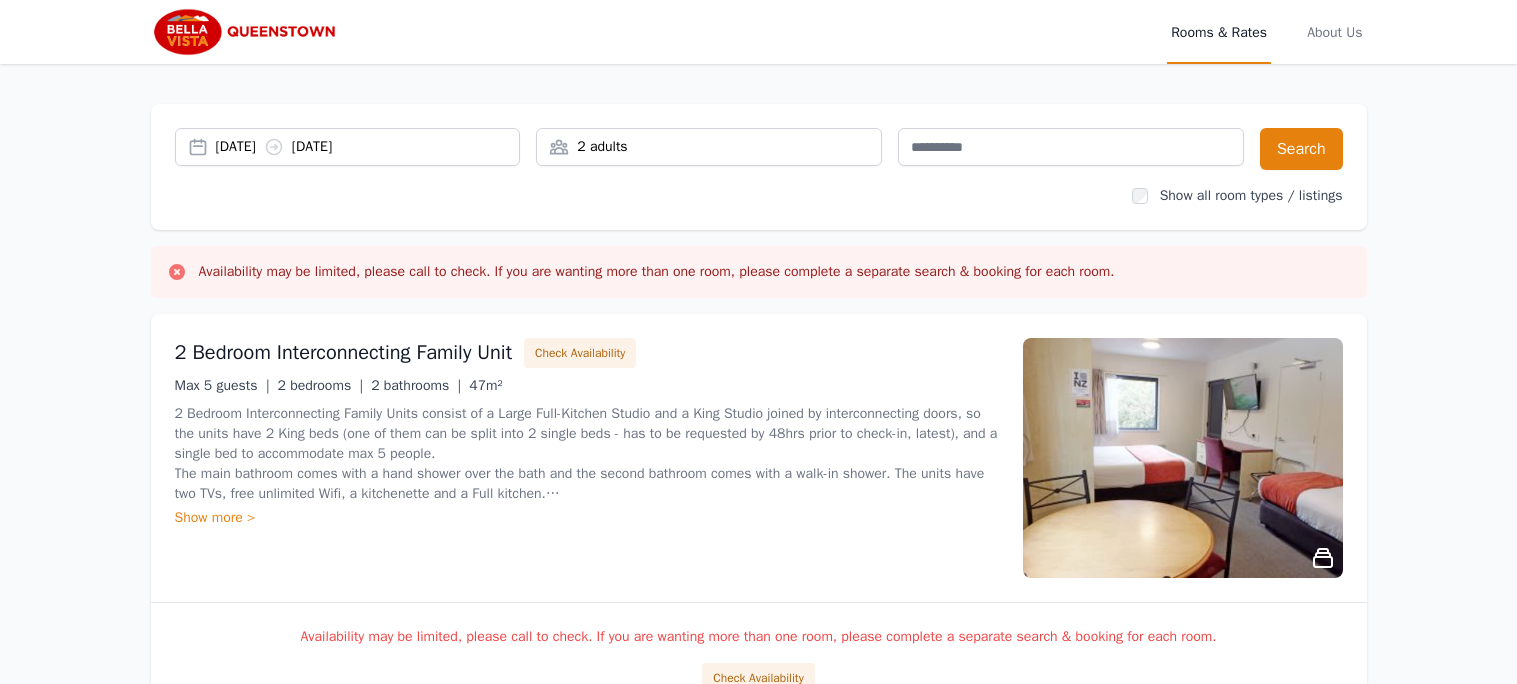click on "03 Aug 2025 04 Aug 2025 2 adults   Search Show all room types / listings" at bounding box center [759, 167] 